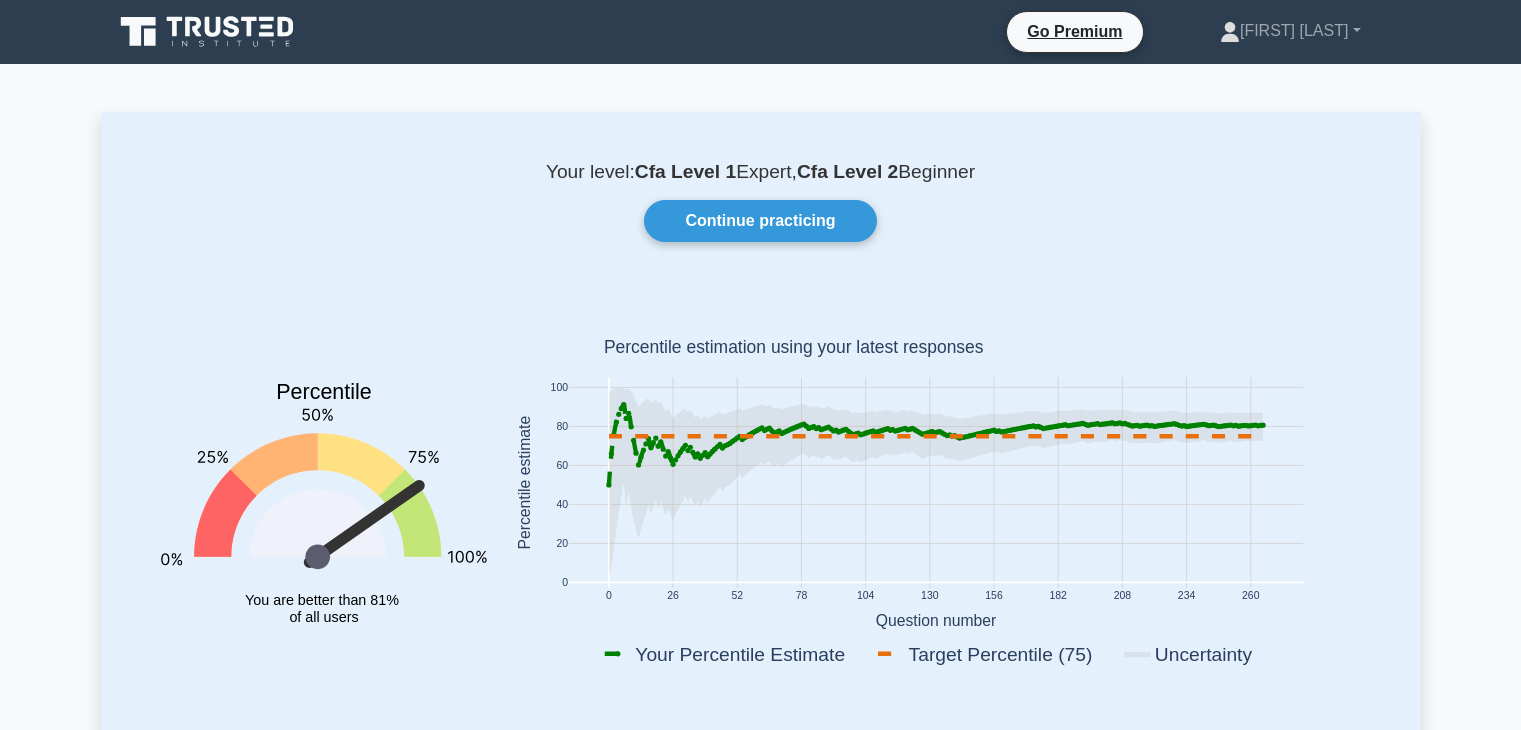 scroll, scrollTop: 1452, scrollLeft: 0, axis: vertical 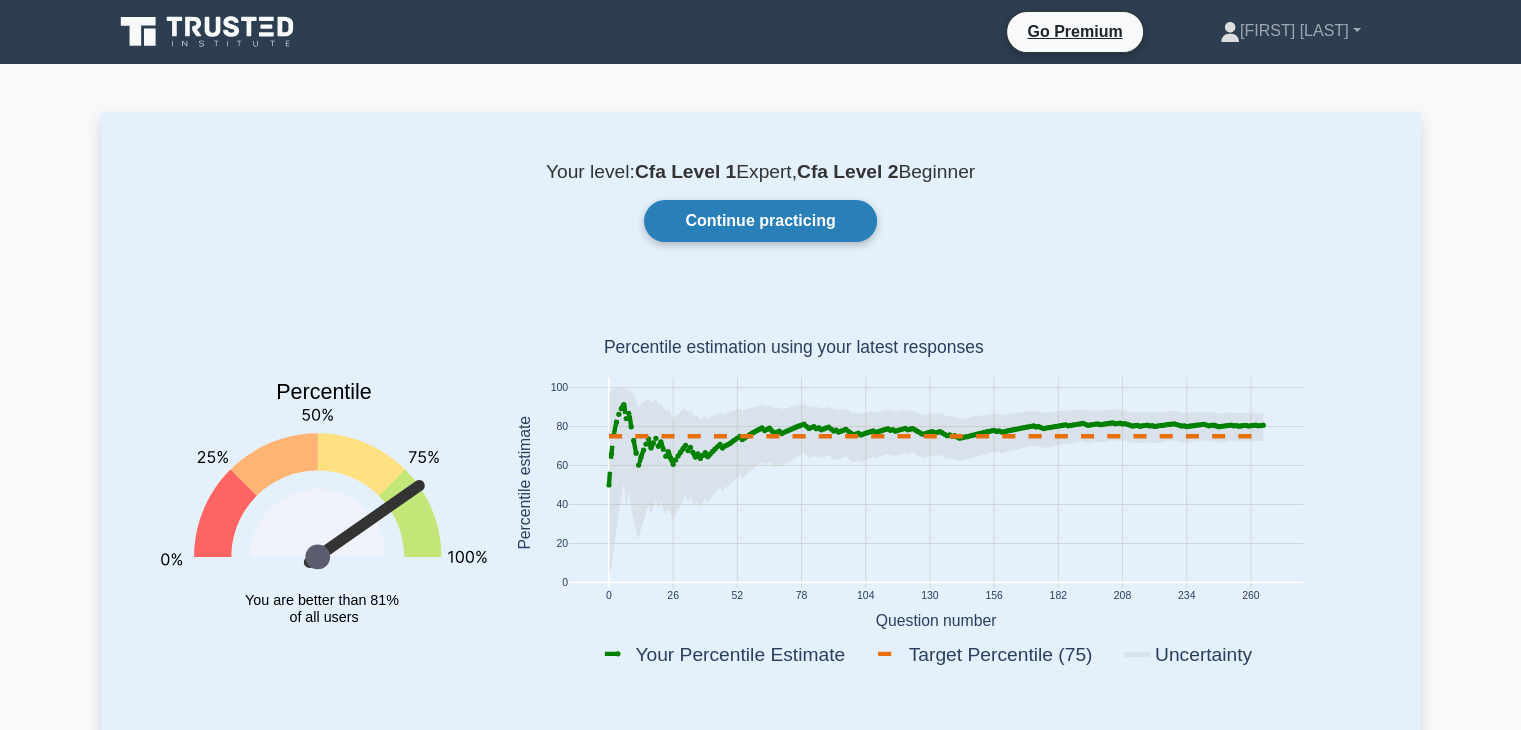 click on "Continue practicing" at bounding box center [760, 221] 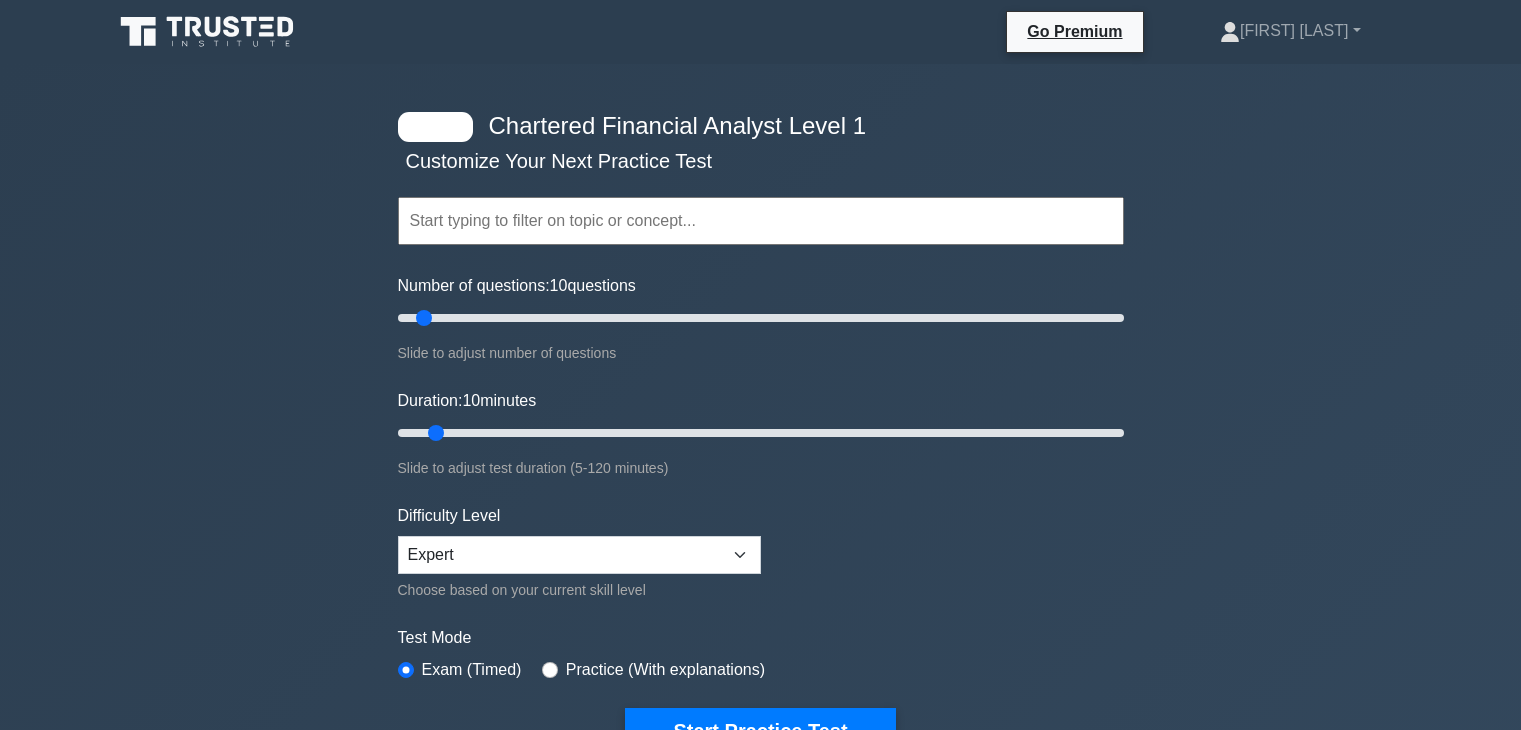 scroll, scrollTop: 0, scrollLeft: 0, axis: both 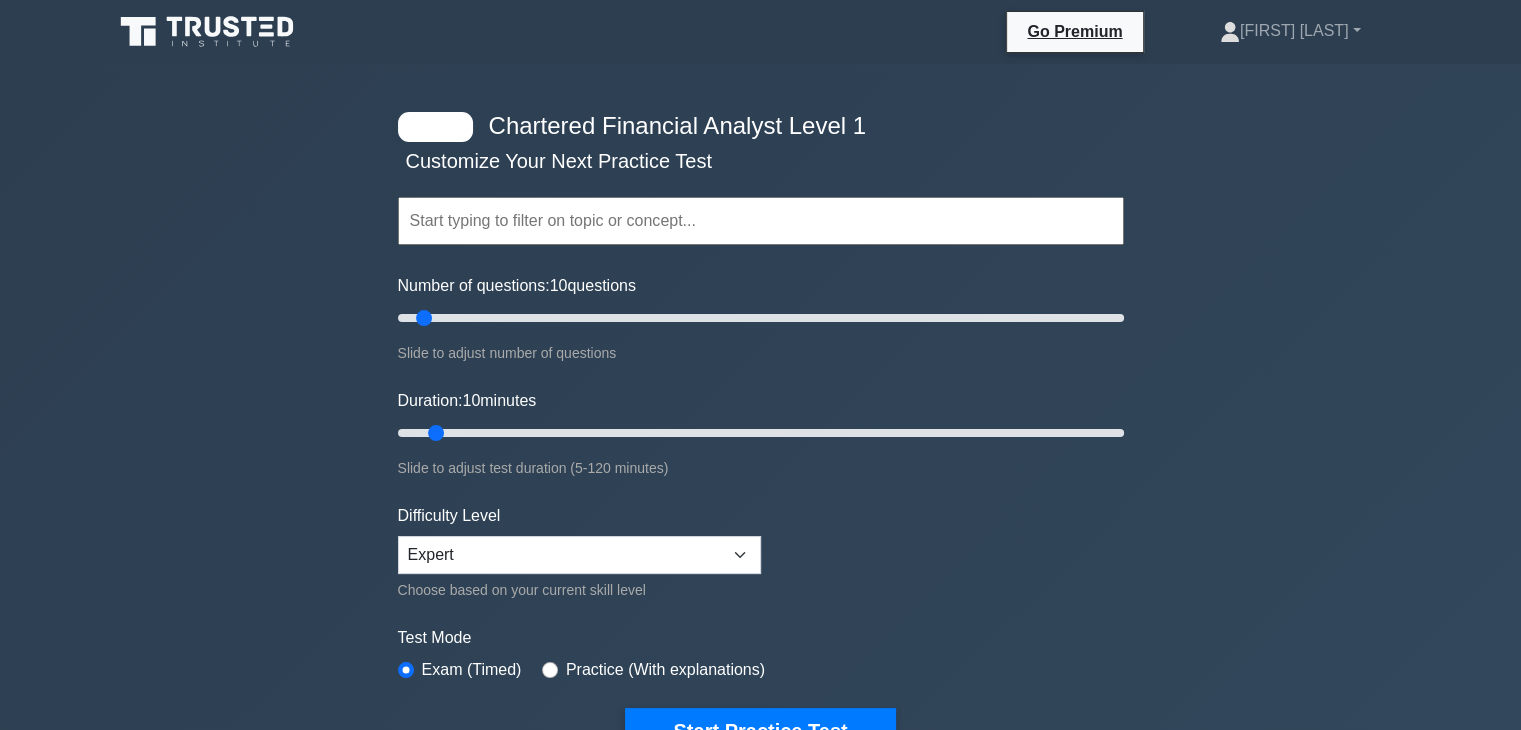 click at bounding box center [761, 221] 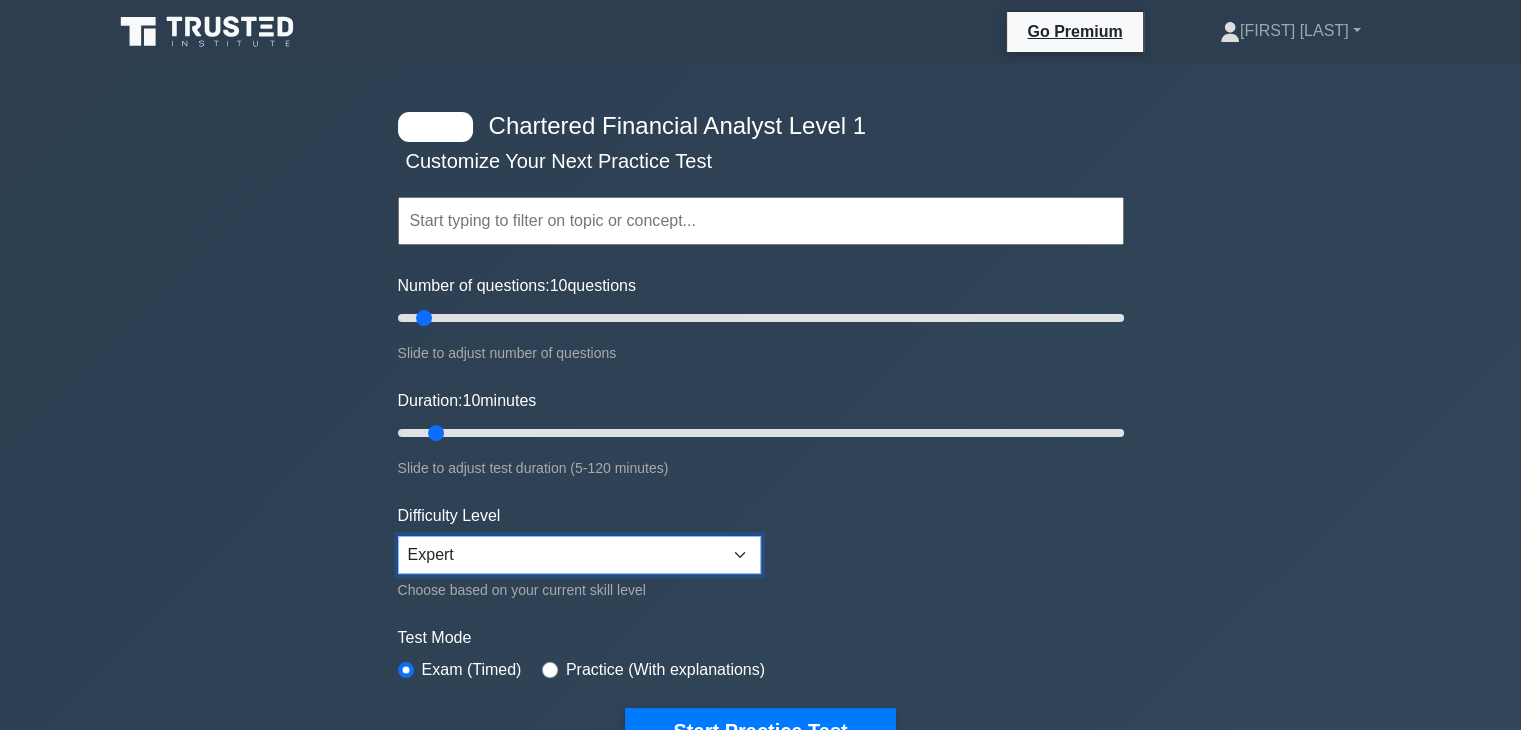 click on "Beginner
Intermediate
Expert" at bounding box center [579, 555] 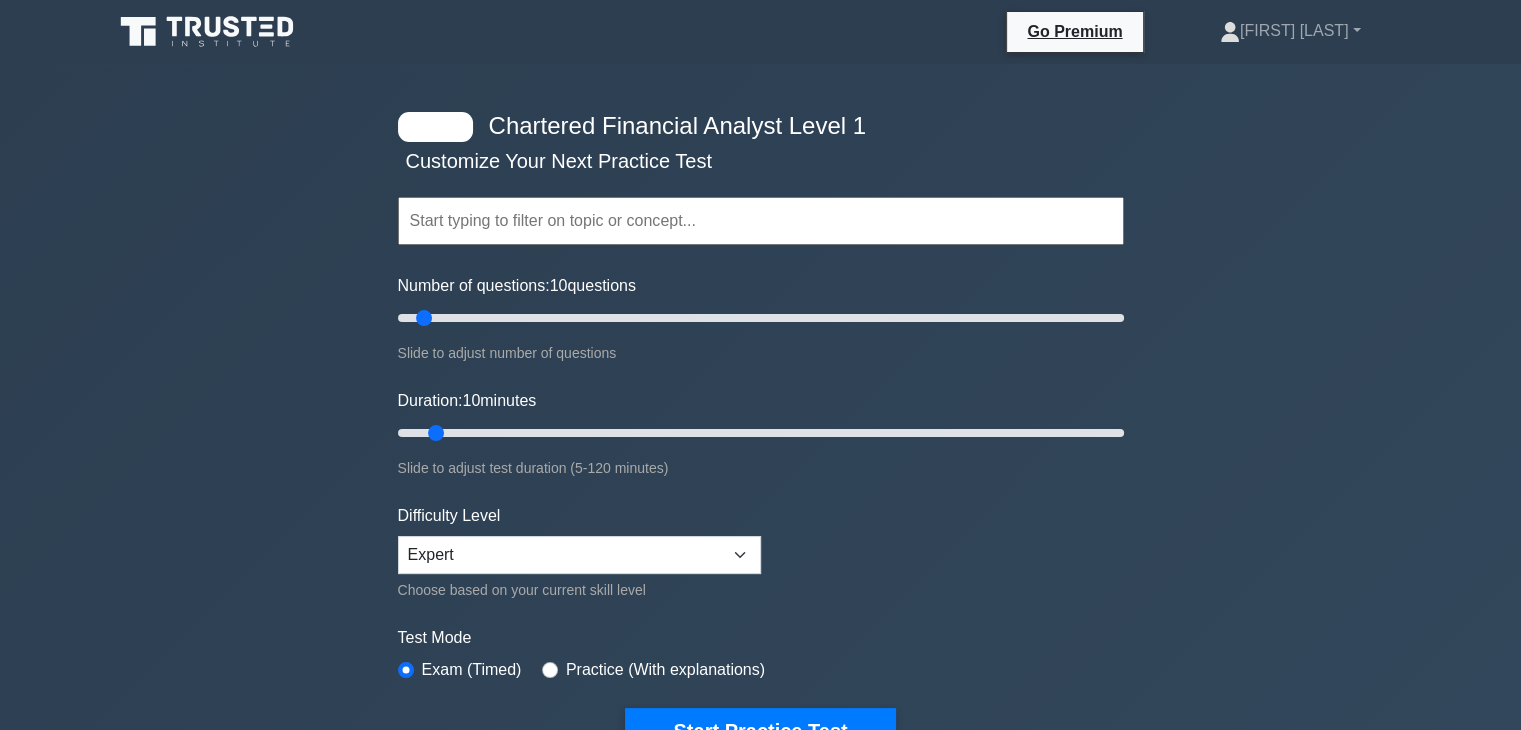 click at bounding box center [761, 221] 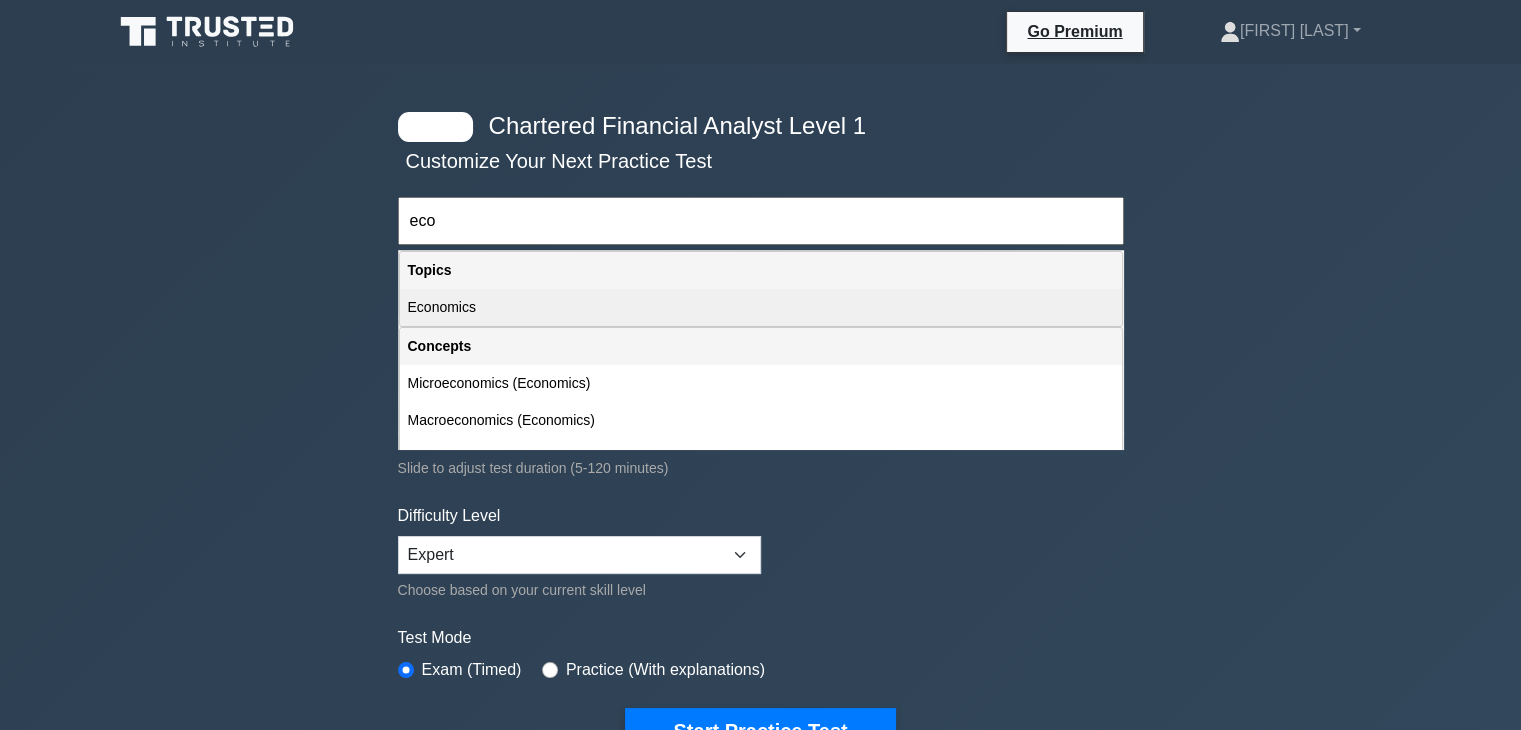 click on "Economics" at bounding box center [761, 307] 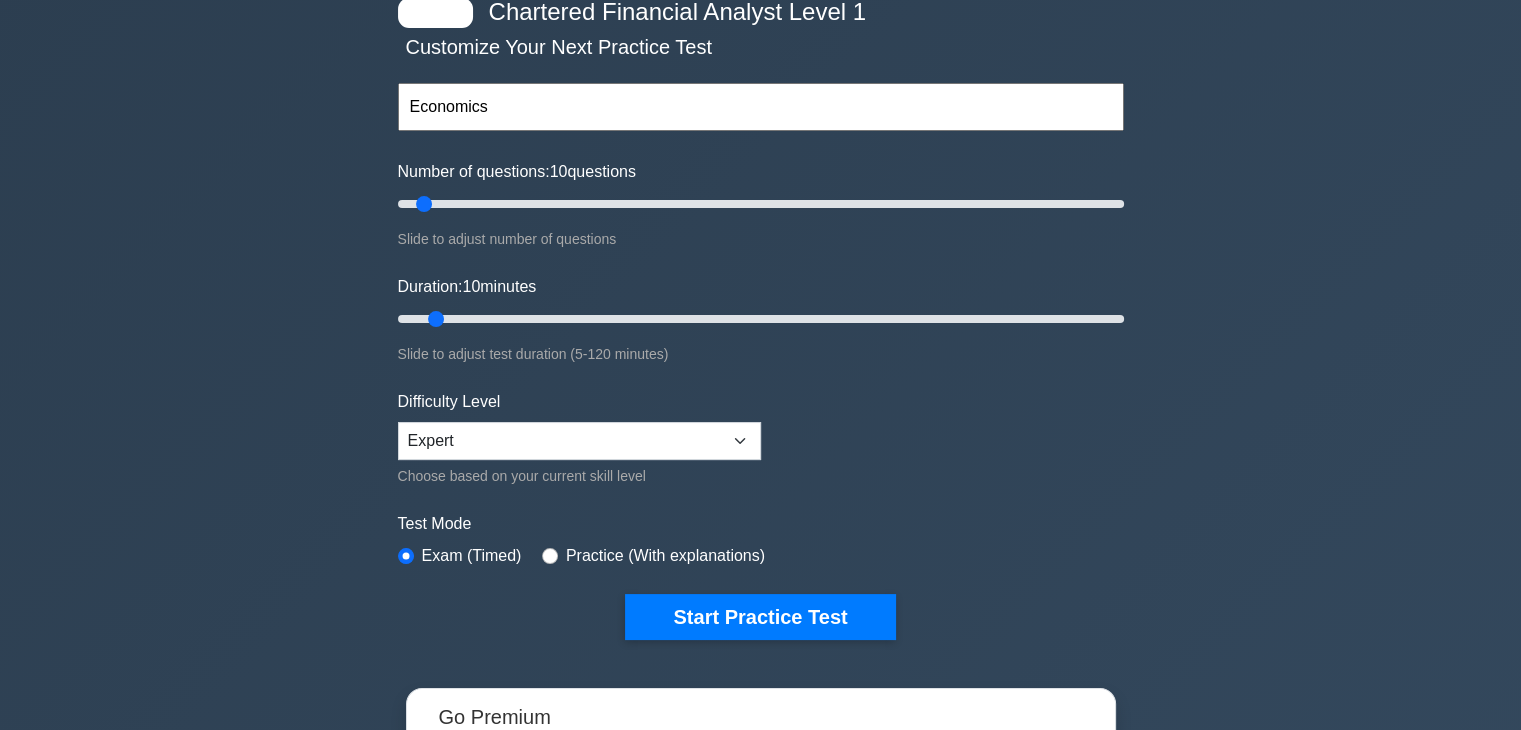 scroll, scrollTop: 200, scrollLeft: 0, axis: vertical 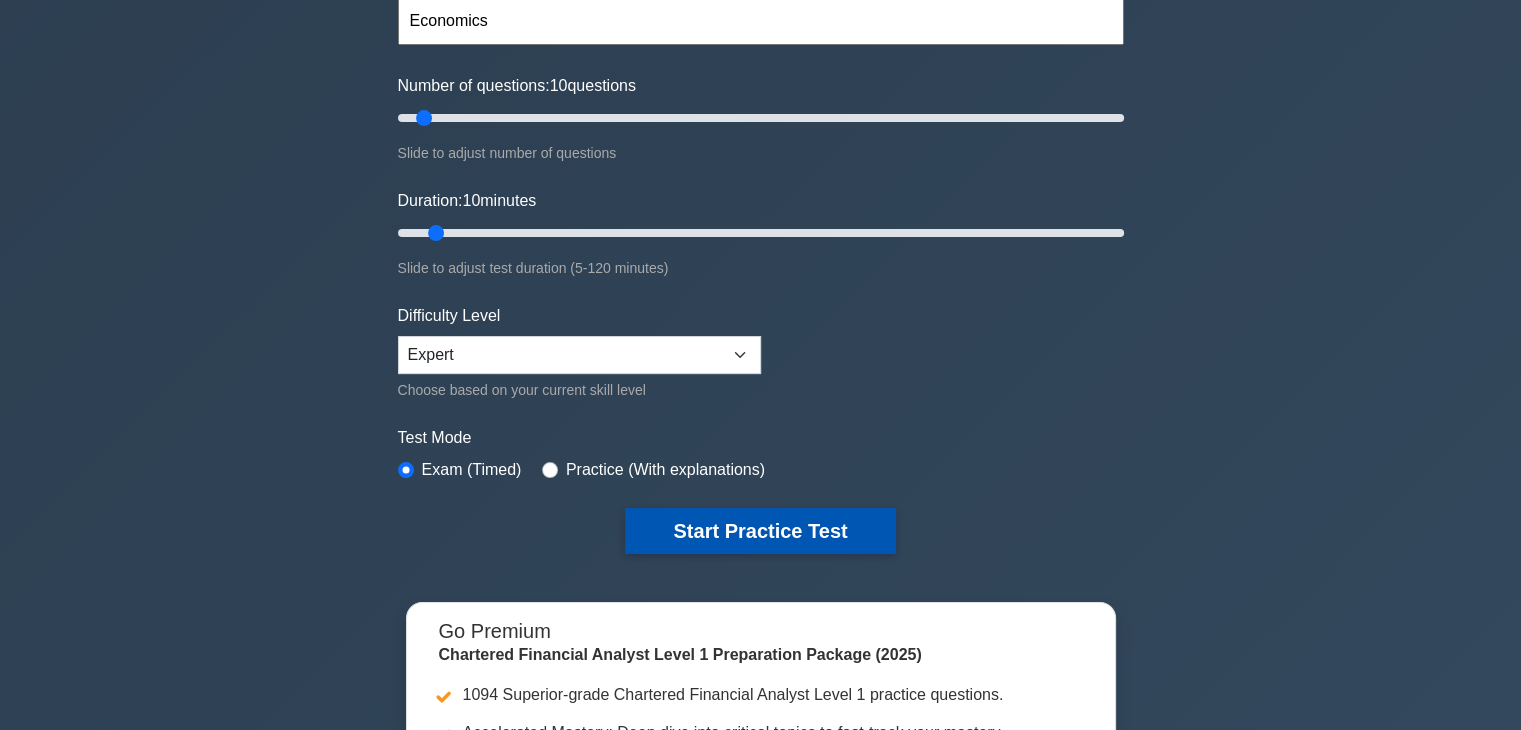 click on "Start Practice Test" at bounding box center (760, 531) 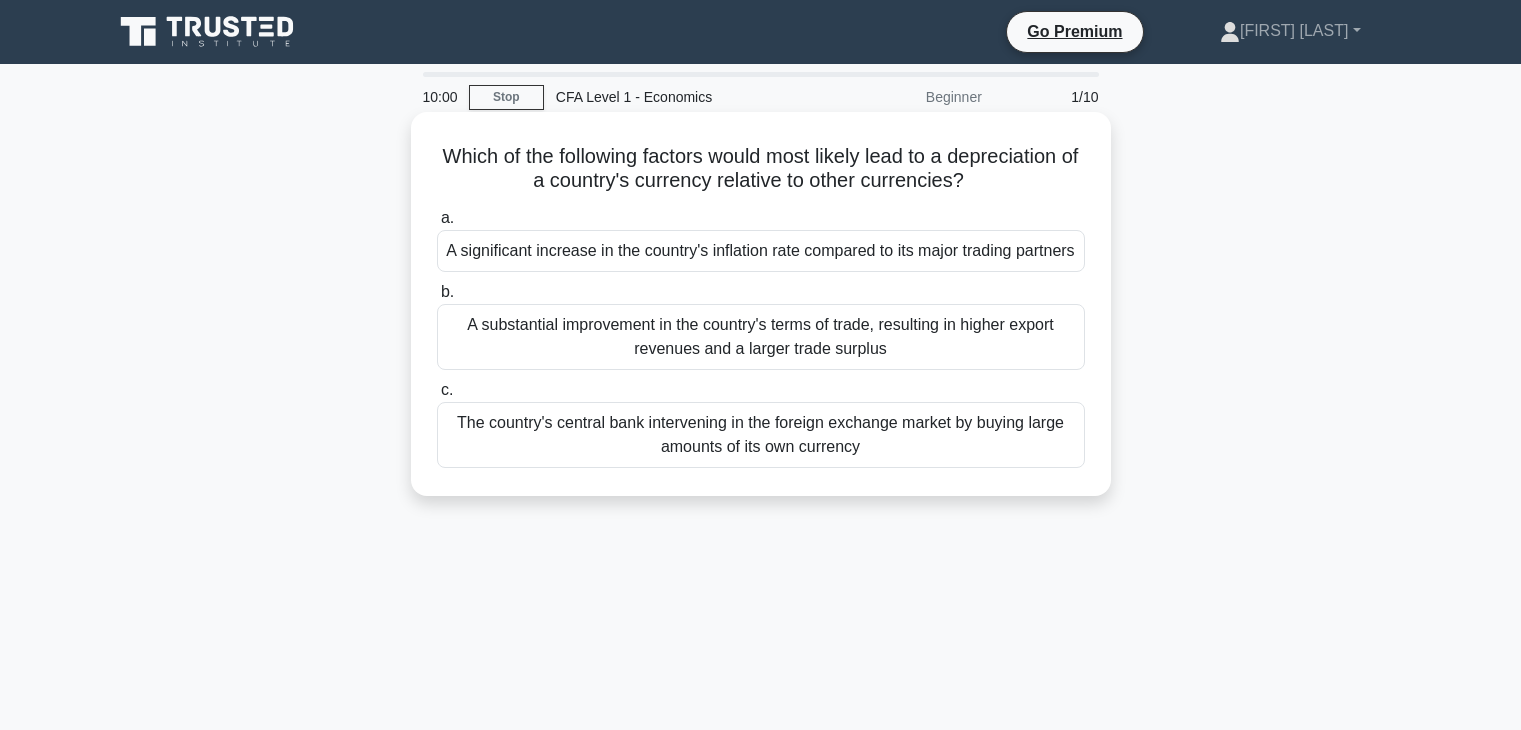 scroll, scrollTop: 0, scrollLeft: 0, axis: both 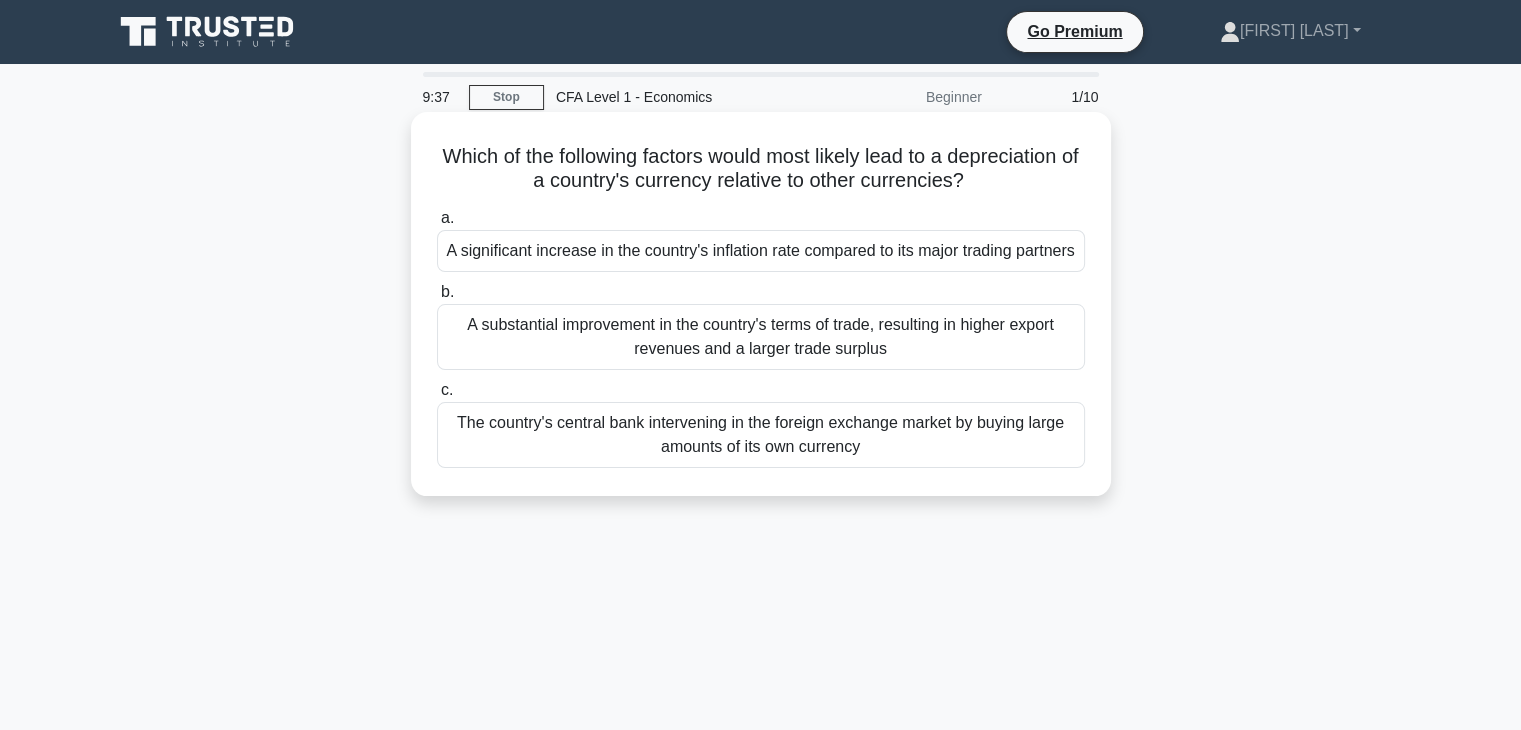 click on "A significant increase in the country's inflation rate compared to its major trading partners" at bounding box center (761, 251) 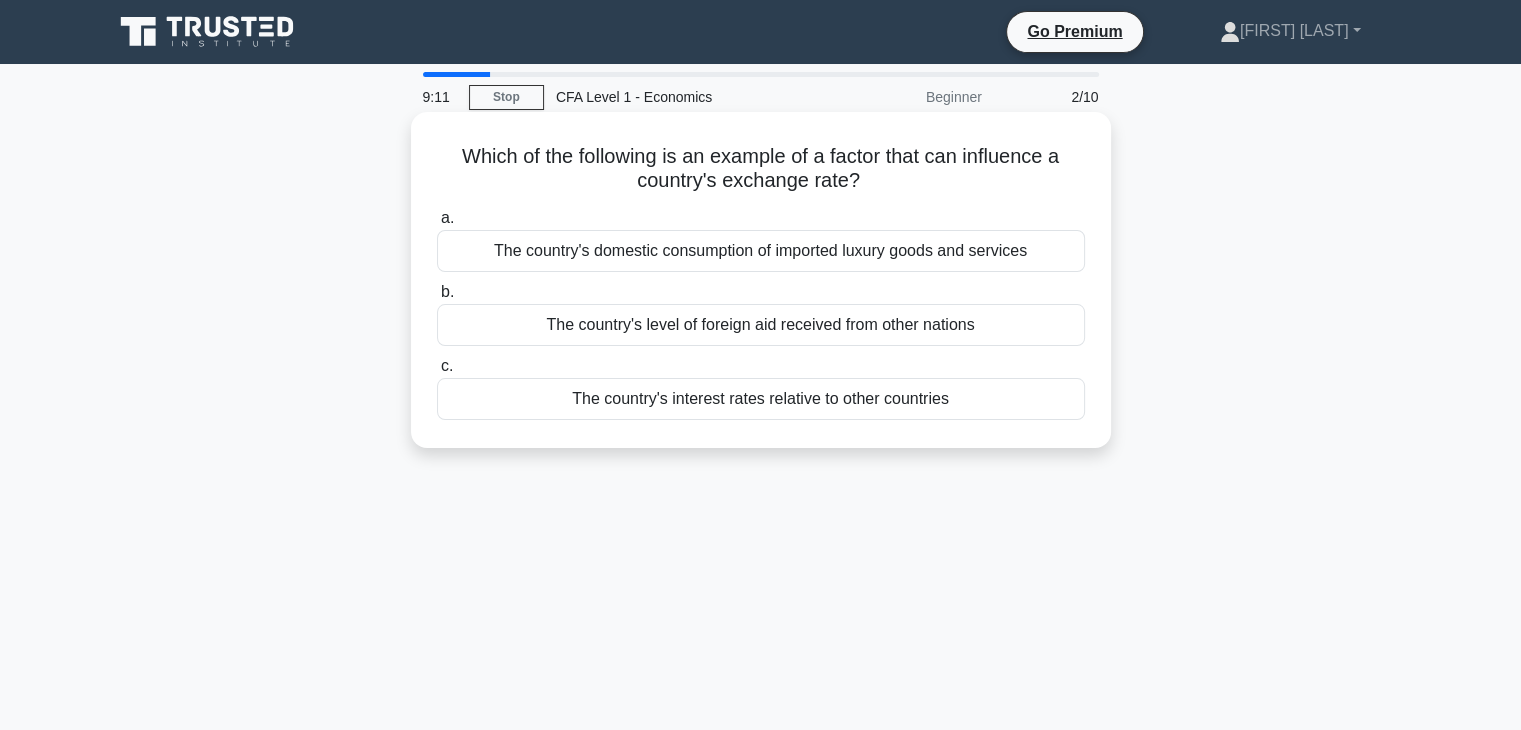 click on "The country's interest rates relative to other countries" at bounding box center [761, 399] 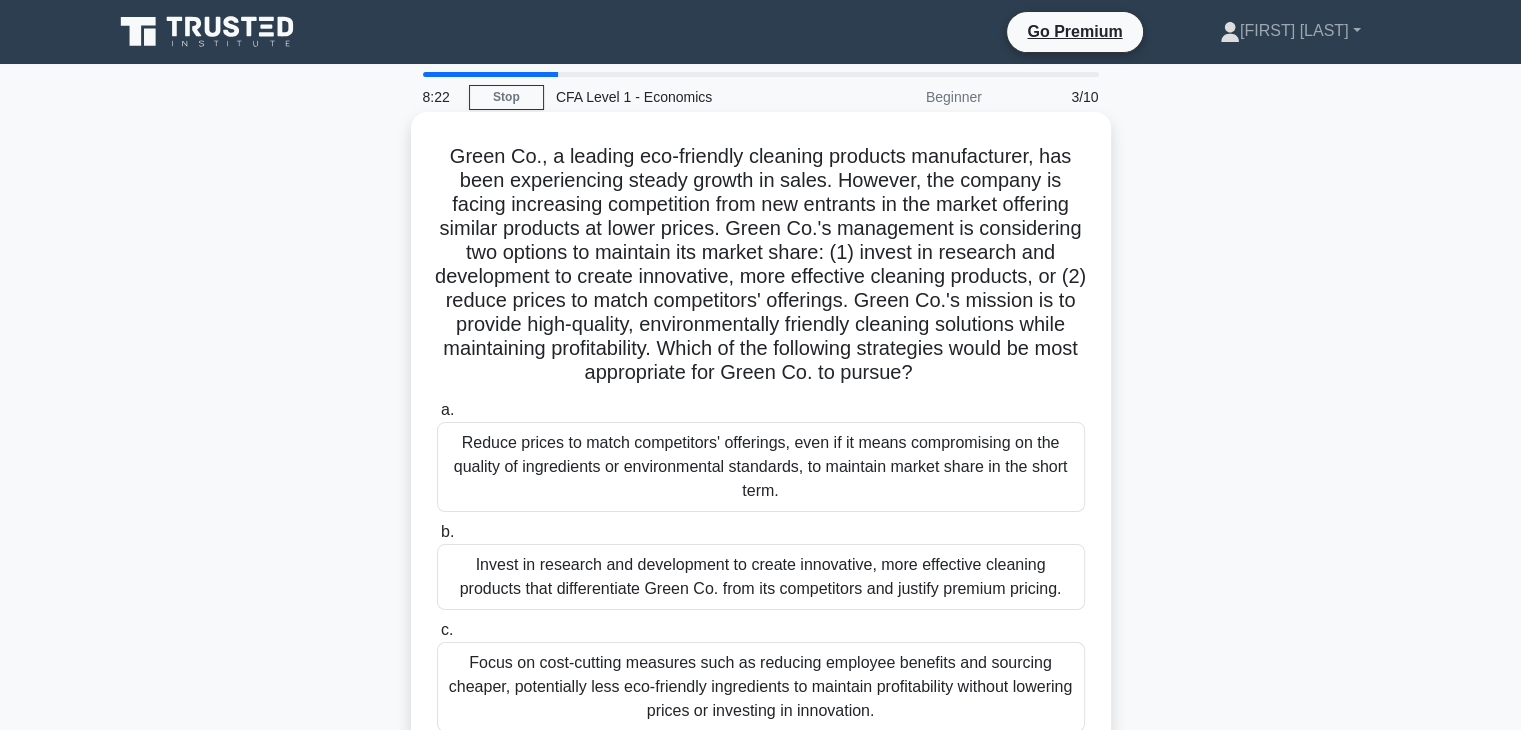 scroll, scrollTop: 100, scrollLeft: 0, axis: vertical 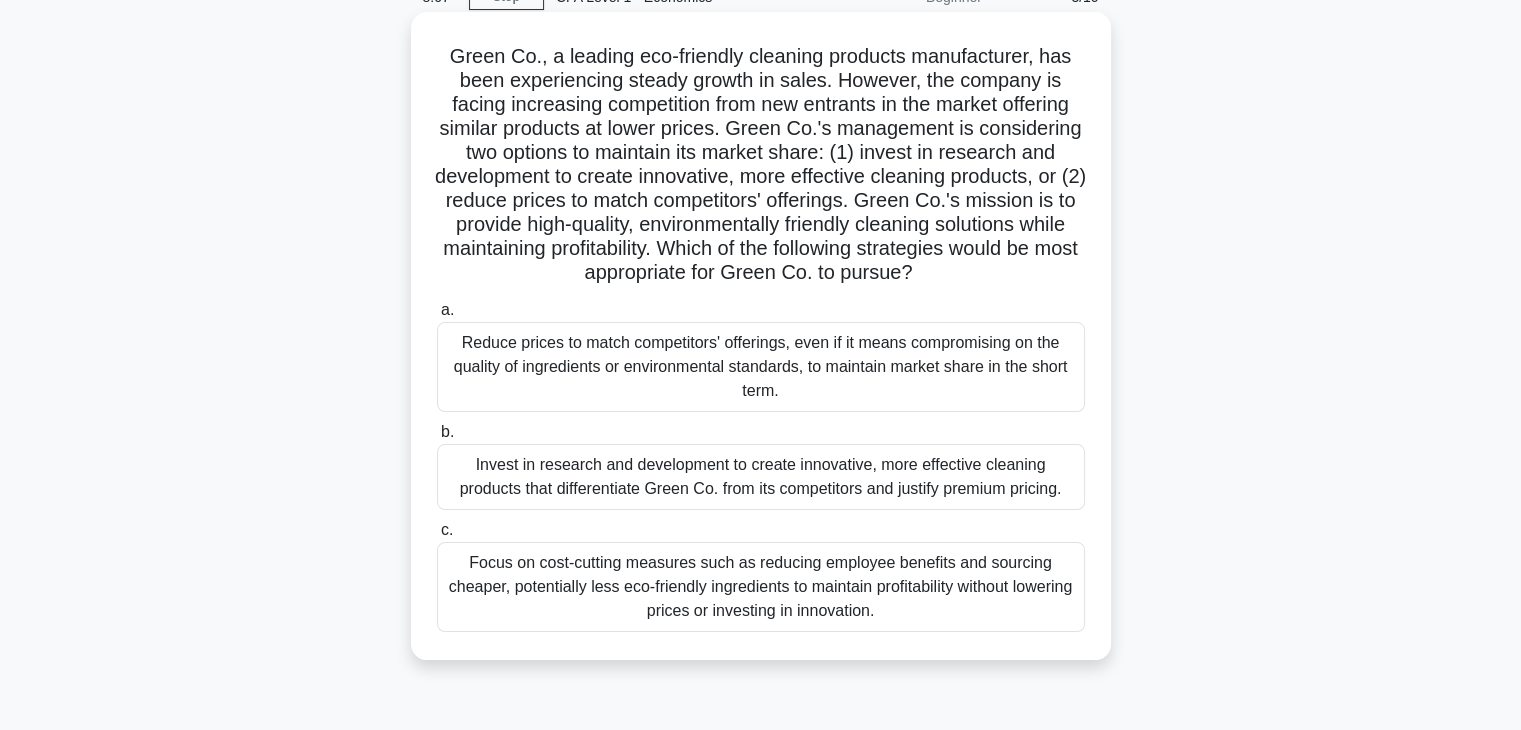 click on "Invest in research and development to create innovative, more effective cleaning products that differentiate Green Co. from its competitors and justify premium pricing." at bounding box center [761, 477] 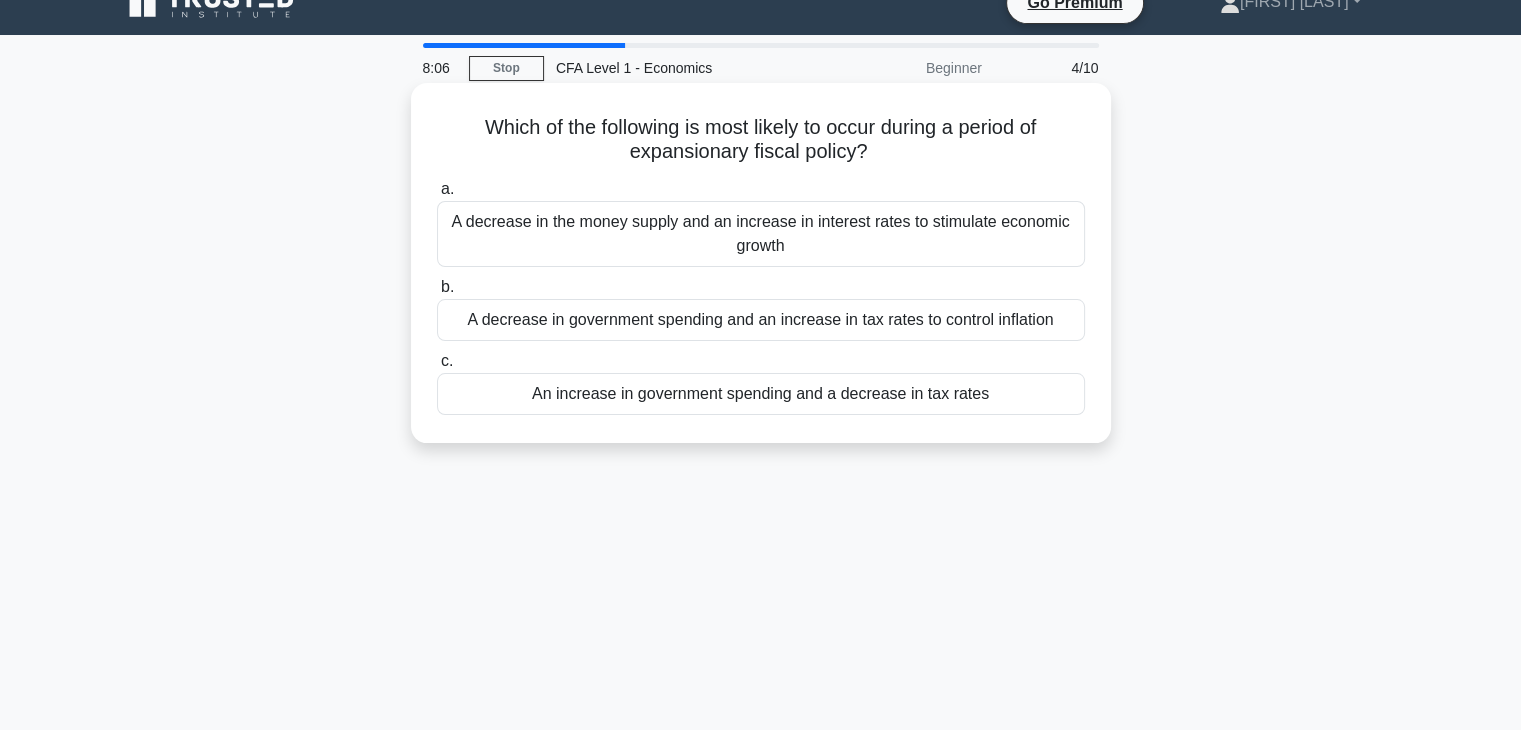 scroll, scrollTop: 0, scrollLeft: 0, axis: both 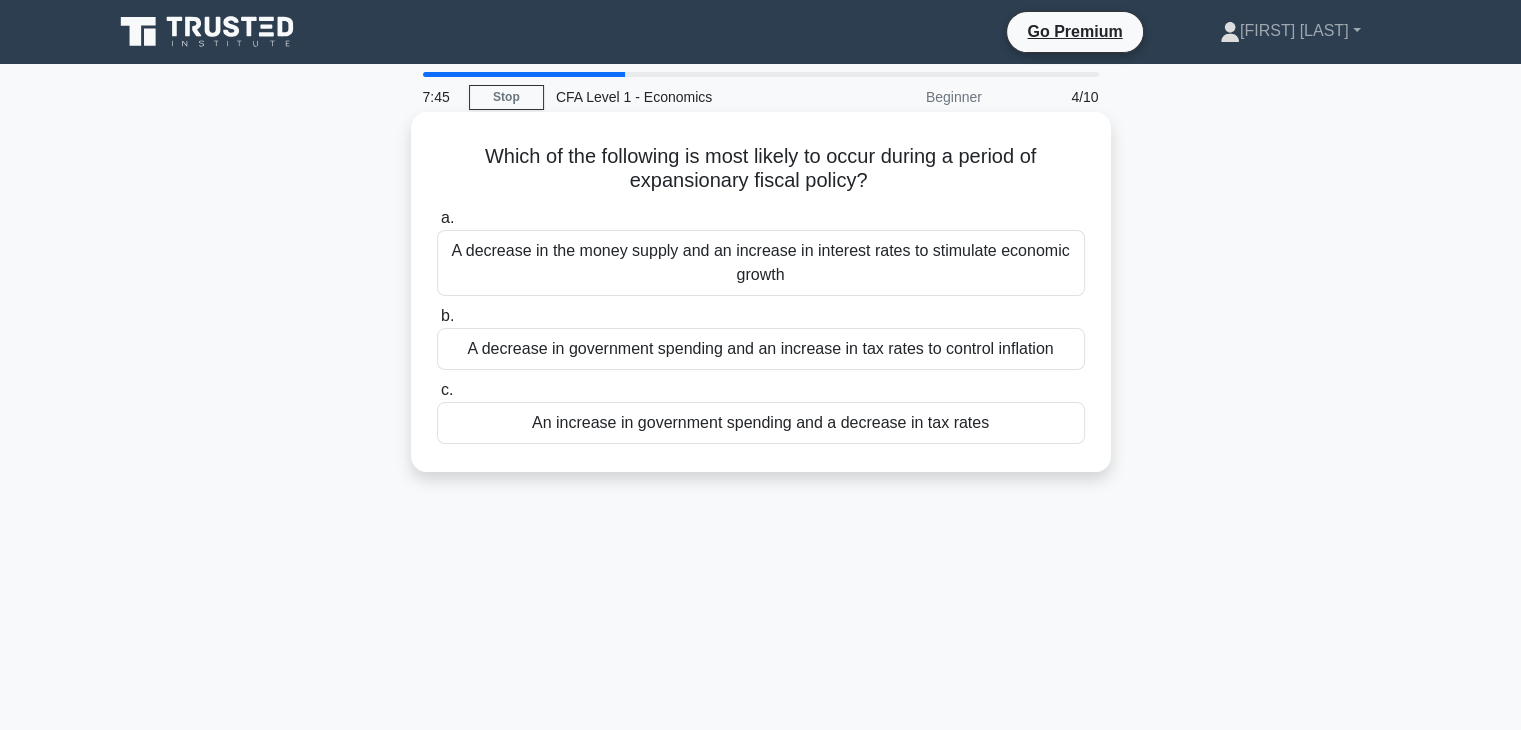 click on "An increase in government spending and a decrease in tax rates" at bounding box center (761, 423) 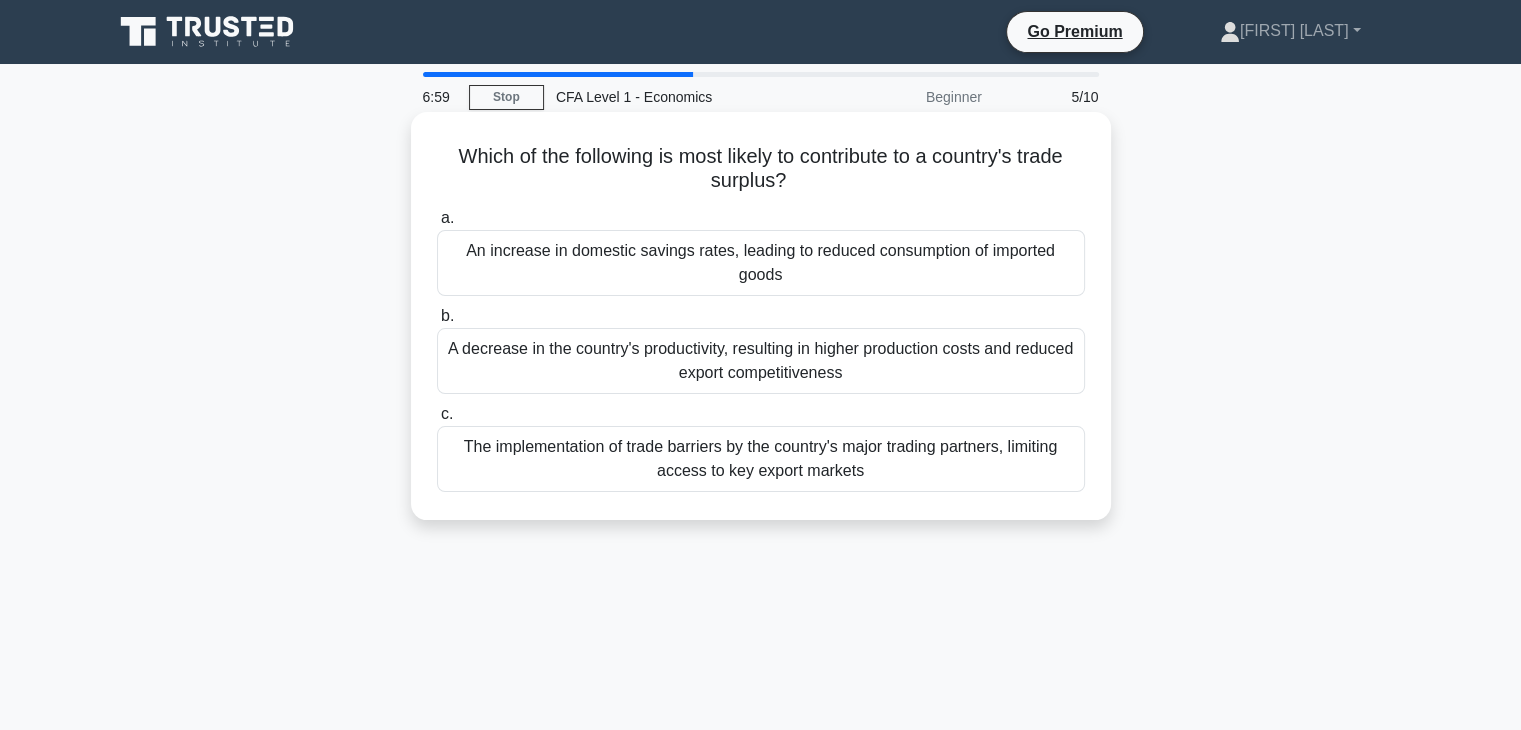 click on "An increase in domestic savings rates, leading to reduced consumption of imported goods" at bounding box center (761, 263) 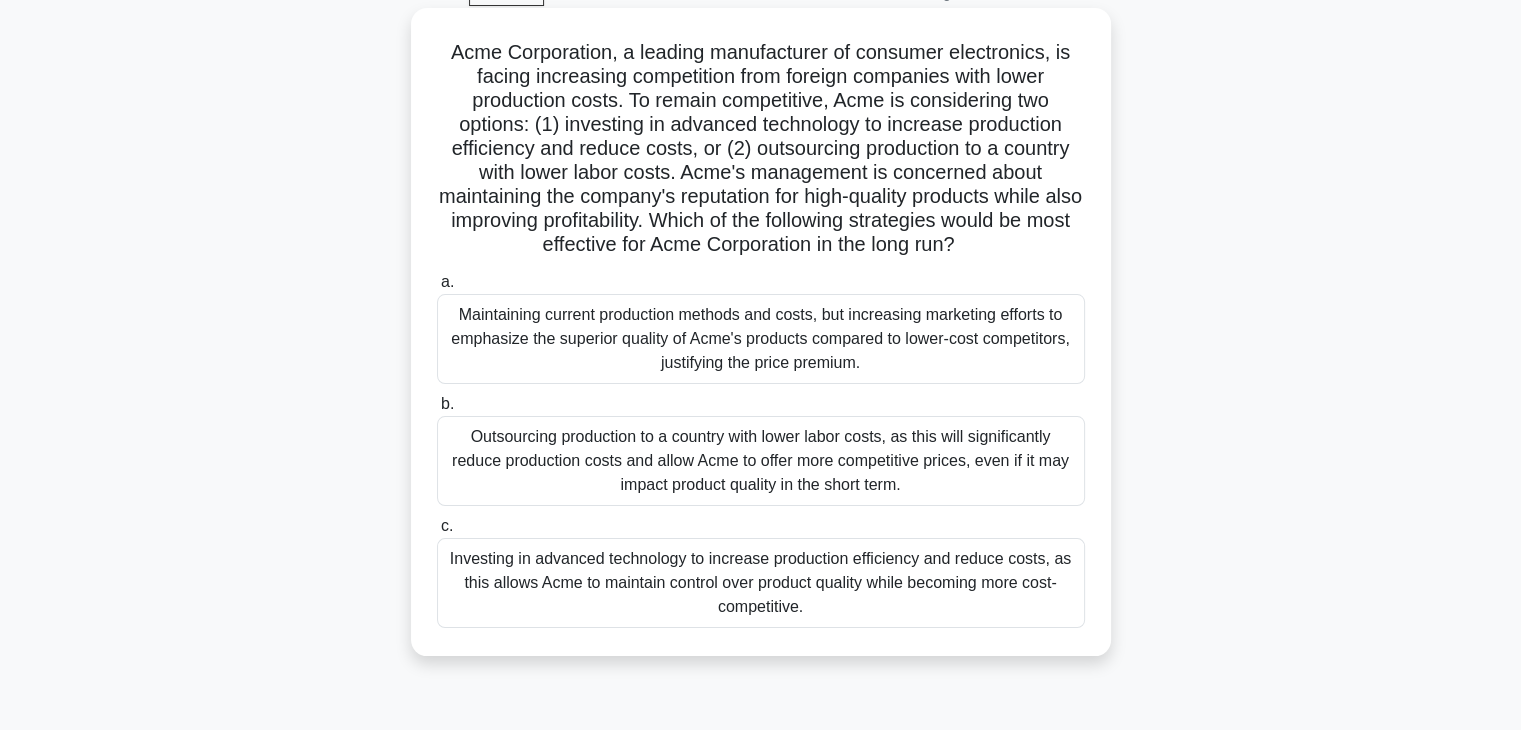 scroll, scrollTop: 200, scrollLeft: 0, axis: vertical 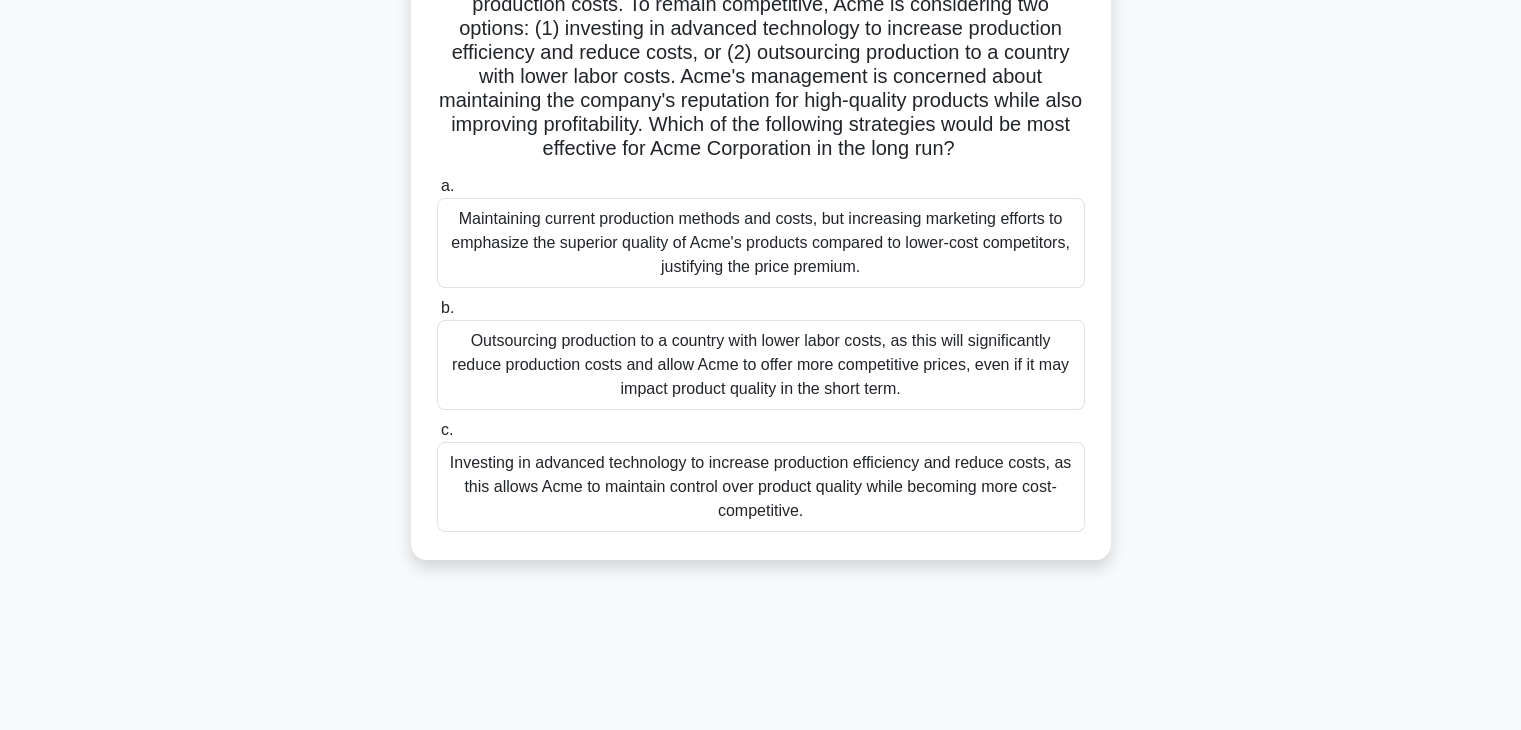 click on "Investing in advanced technology to increase production efficiency and reduce costs, as this allows Acme to maintain control over product quality while becoming more cost-competitive." at bounding box center (761, 487) 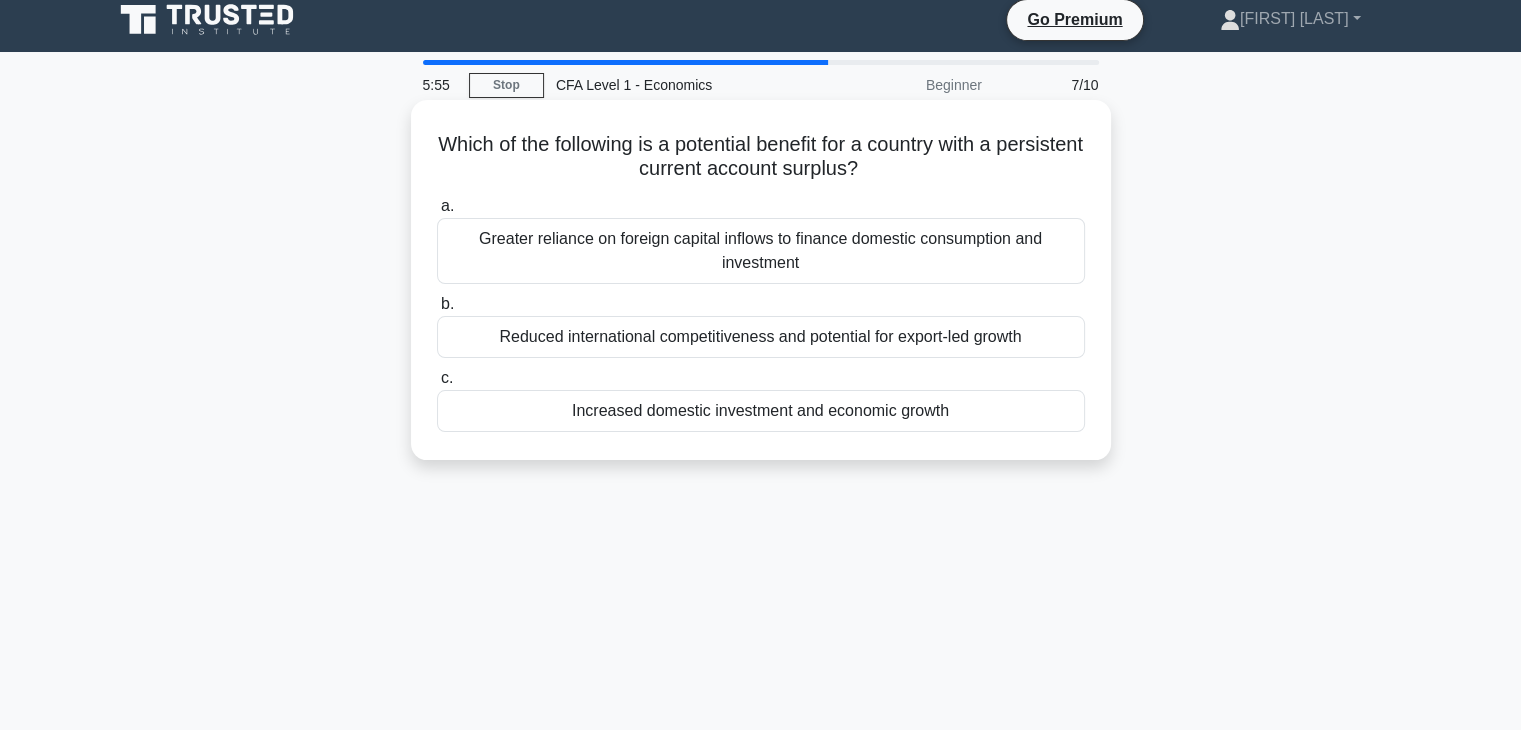 scroll, scrollTop: 0, scrollLeft: 0, axis: both 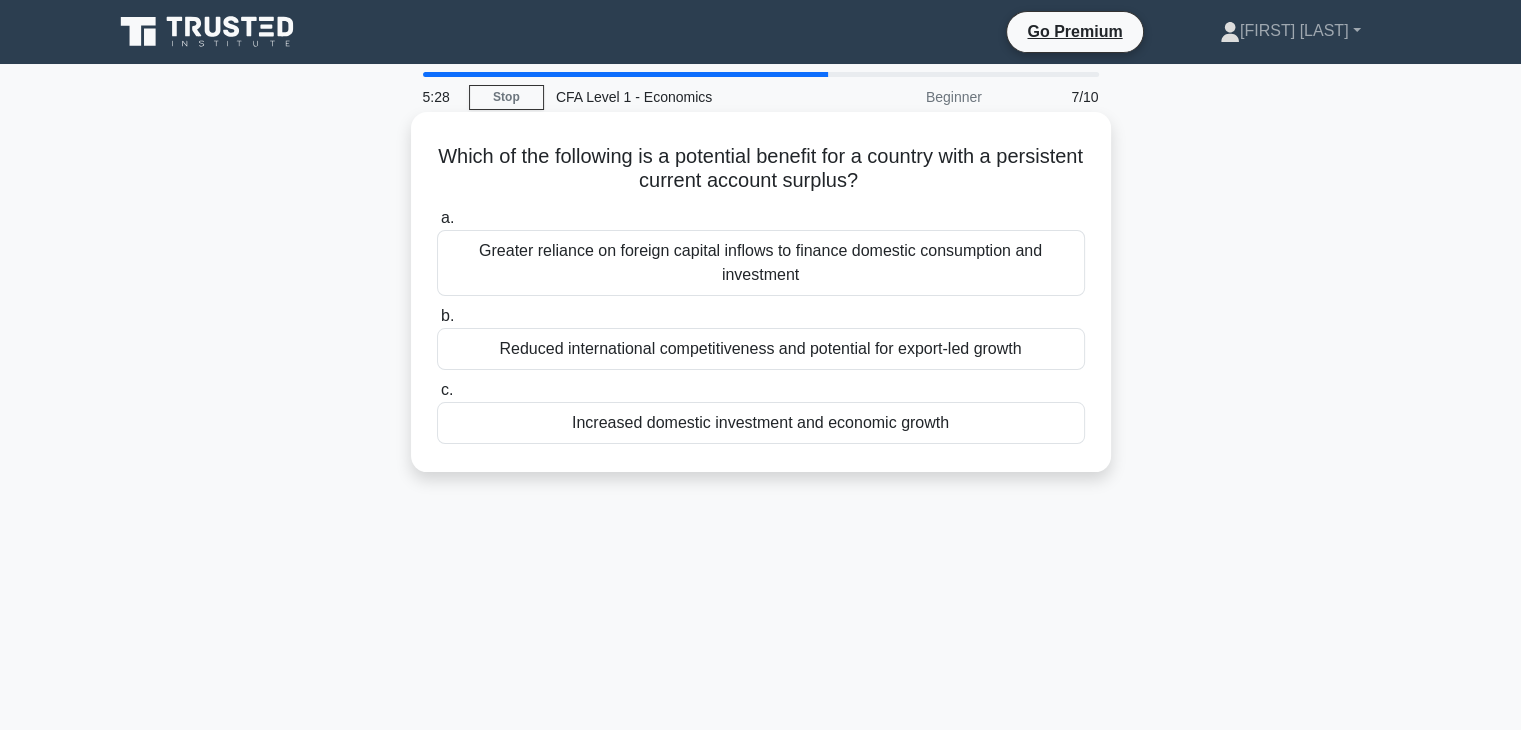 click on "Increased domestic investment and economic growth" at bounding box center [761, 423] 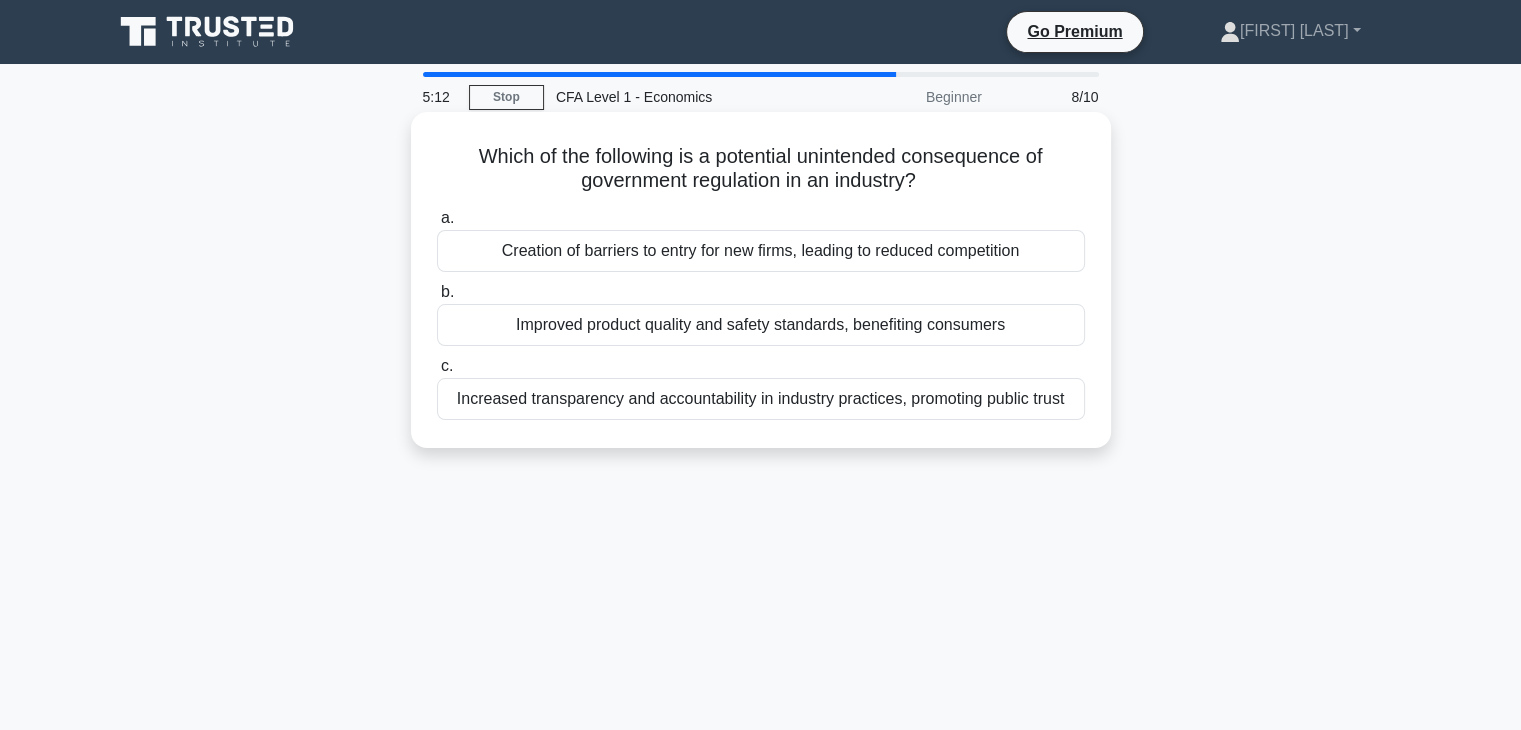 click on "Creation of barriers to entry for new firms, leading to reduced competition" at bounding box center (761, 251) 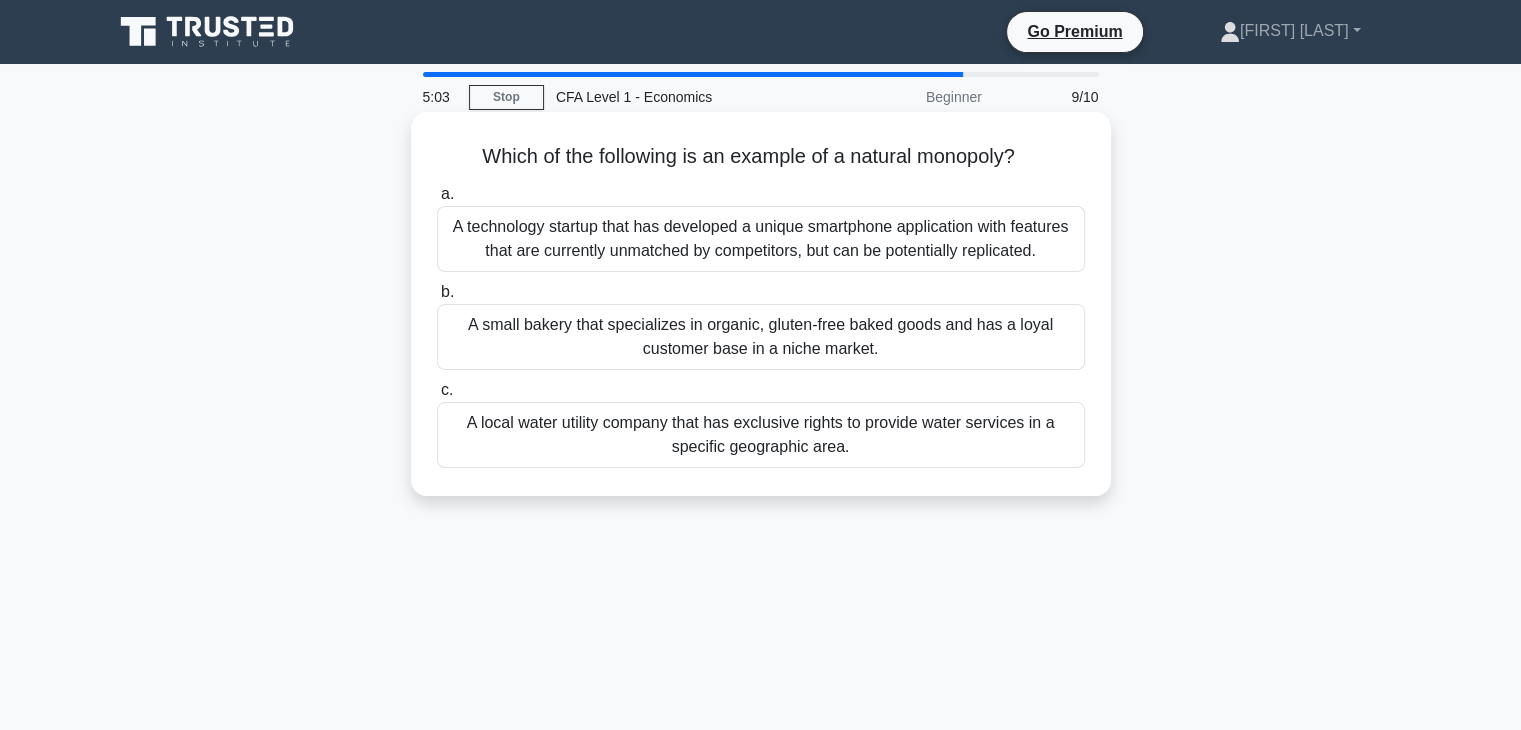 click on "A local water utility company that has exclusive rights to provide water services in a specific geographic area." at bounding box center [761, 435] 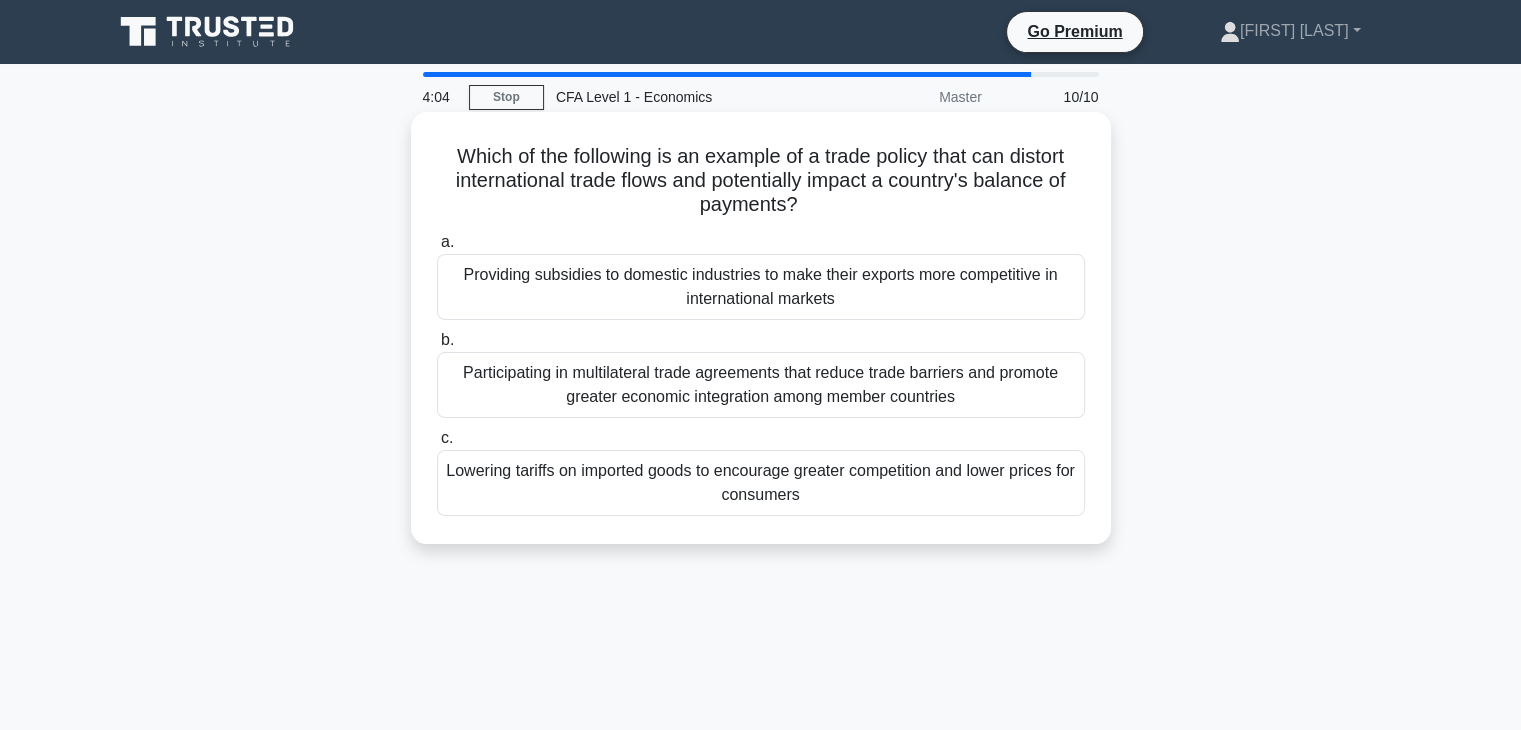 click on "Lowering tariffs on imported goods to encourage greater competition and lower prices for consumers" at bounding box center (761, 483) 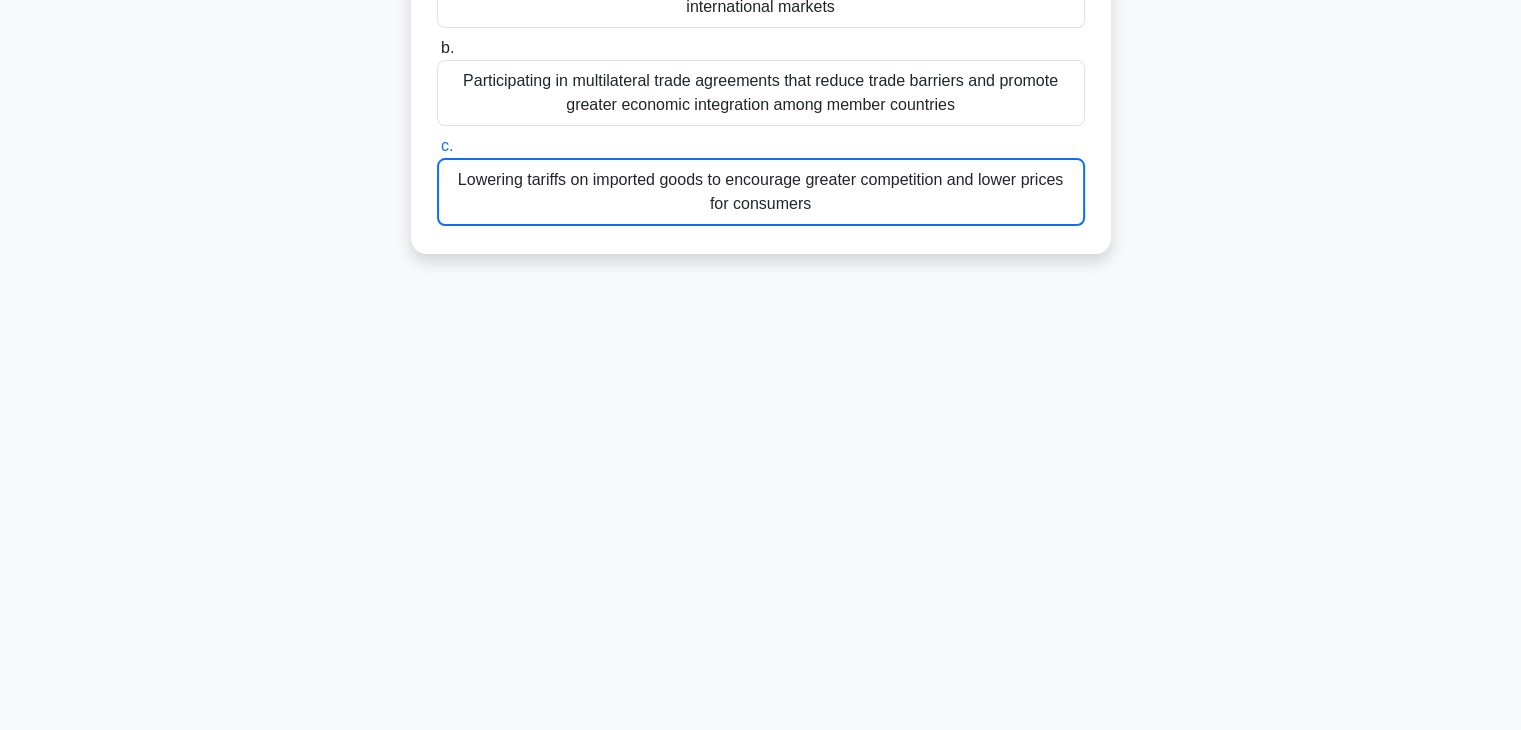 scroll, scrollTop: 351, scrollLeft: 0, axis: vertical 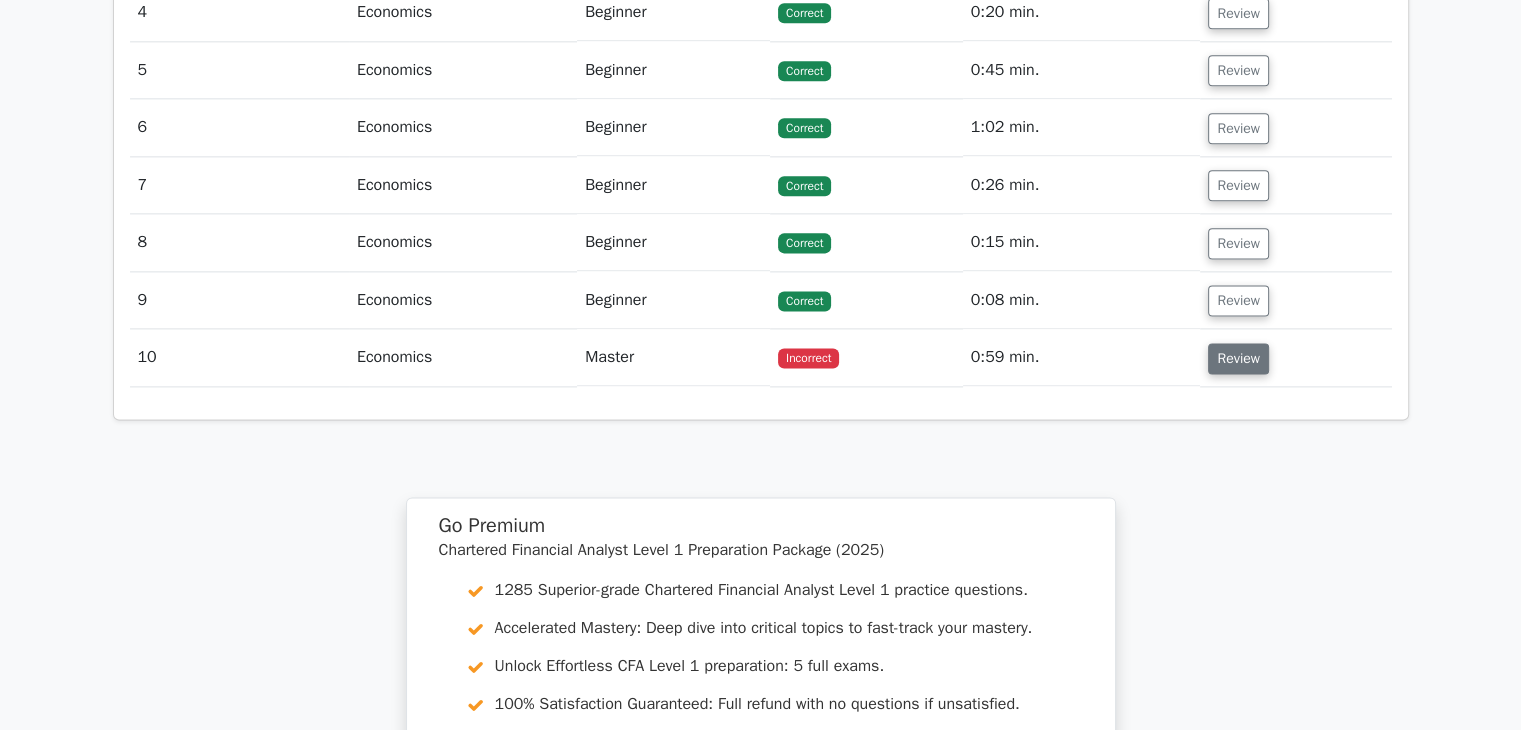 click on "Review" at bounding box center [1238, 358] 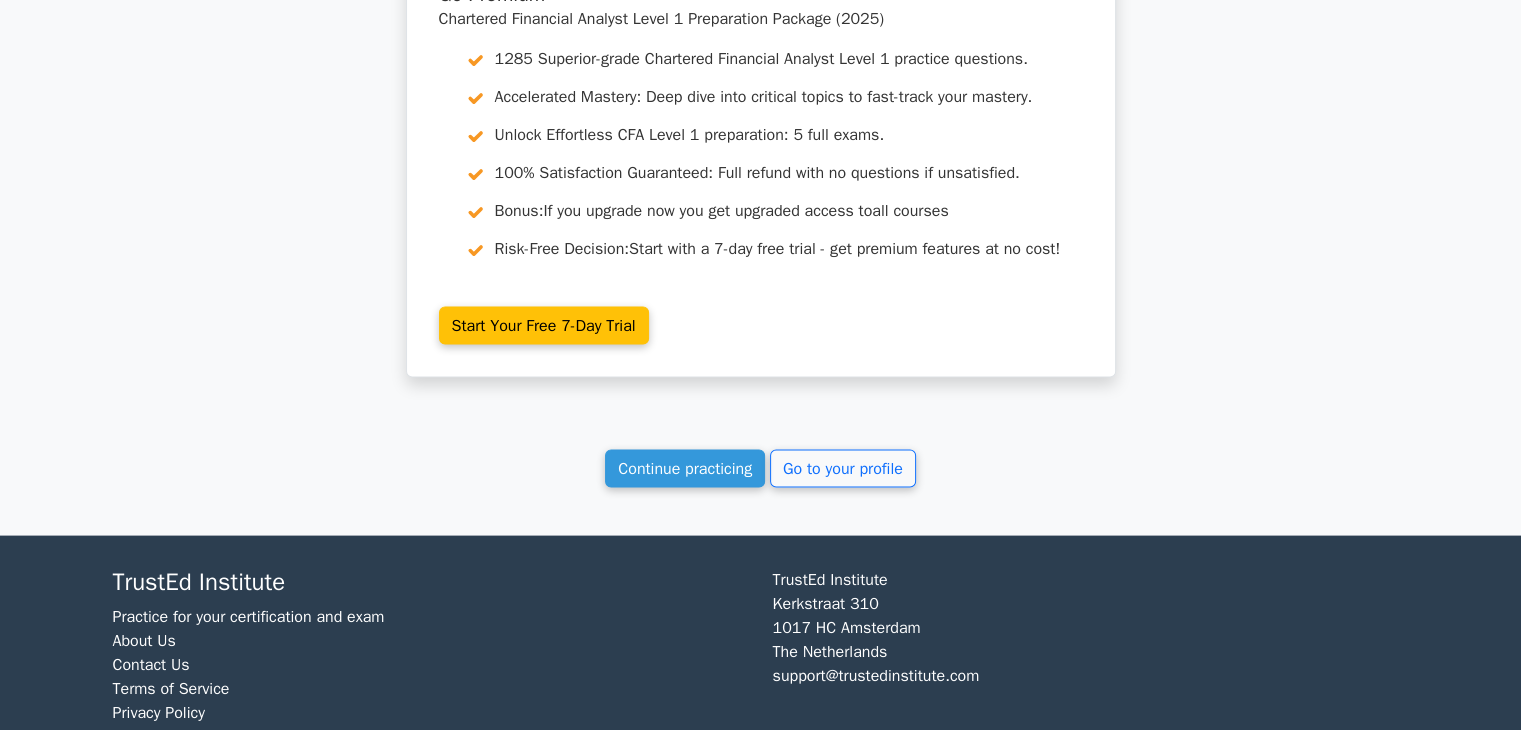 scroll, scrollTop: 4004, scrollLeft: 0, axis: vertical 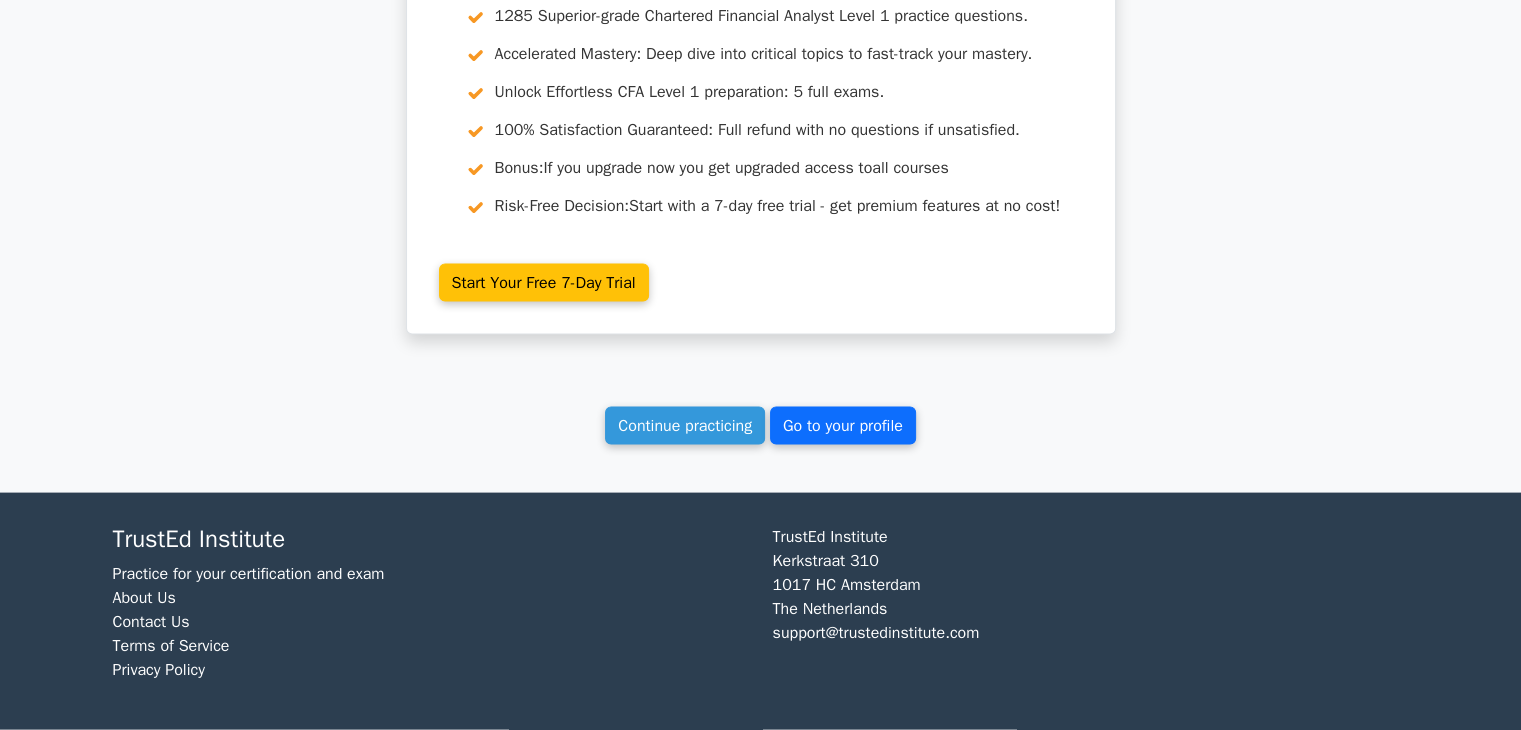 click on "Go to your profile" at bounding box center (843, 426) 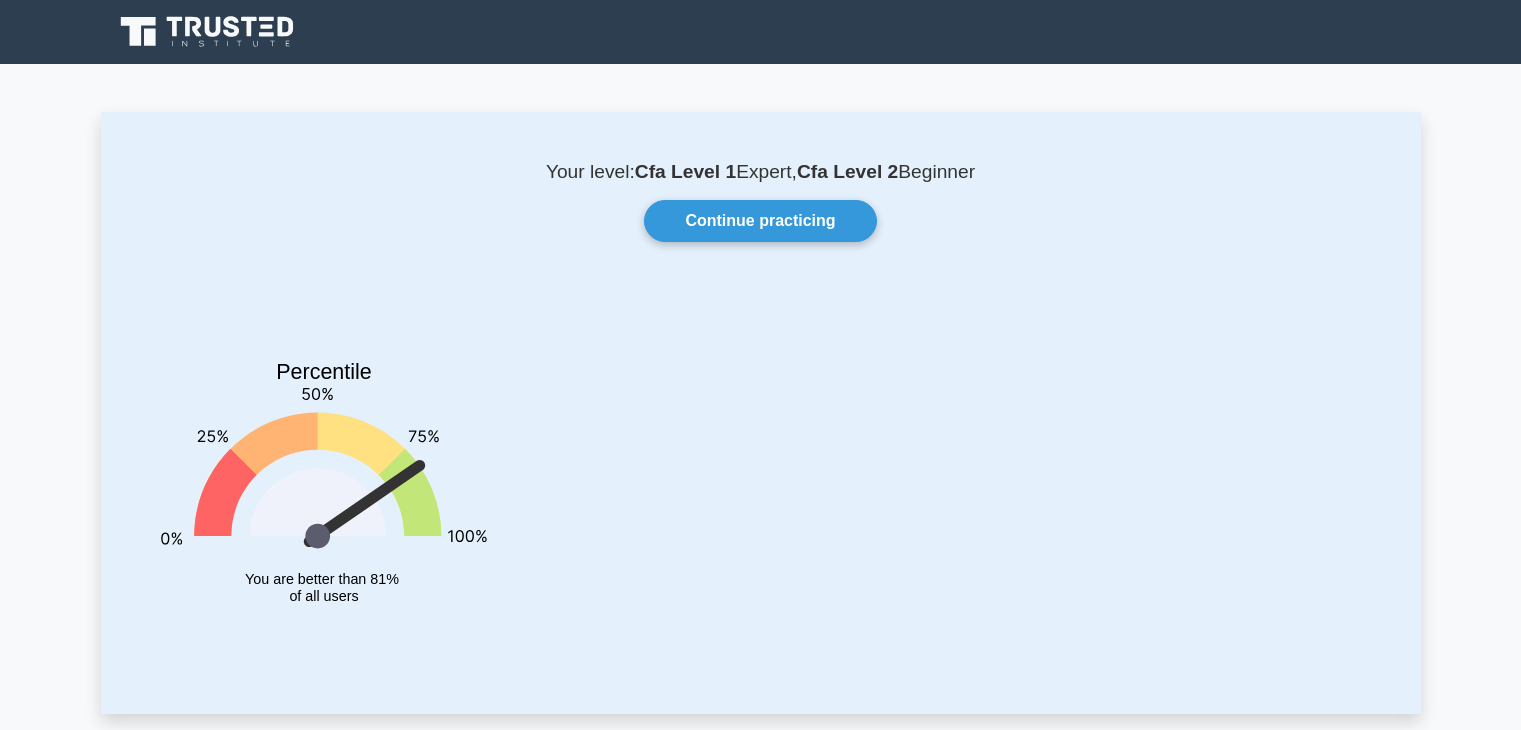 scroll, scrollTop: 0, scrollLeft: 0, axis: both 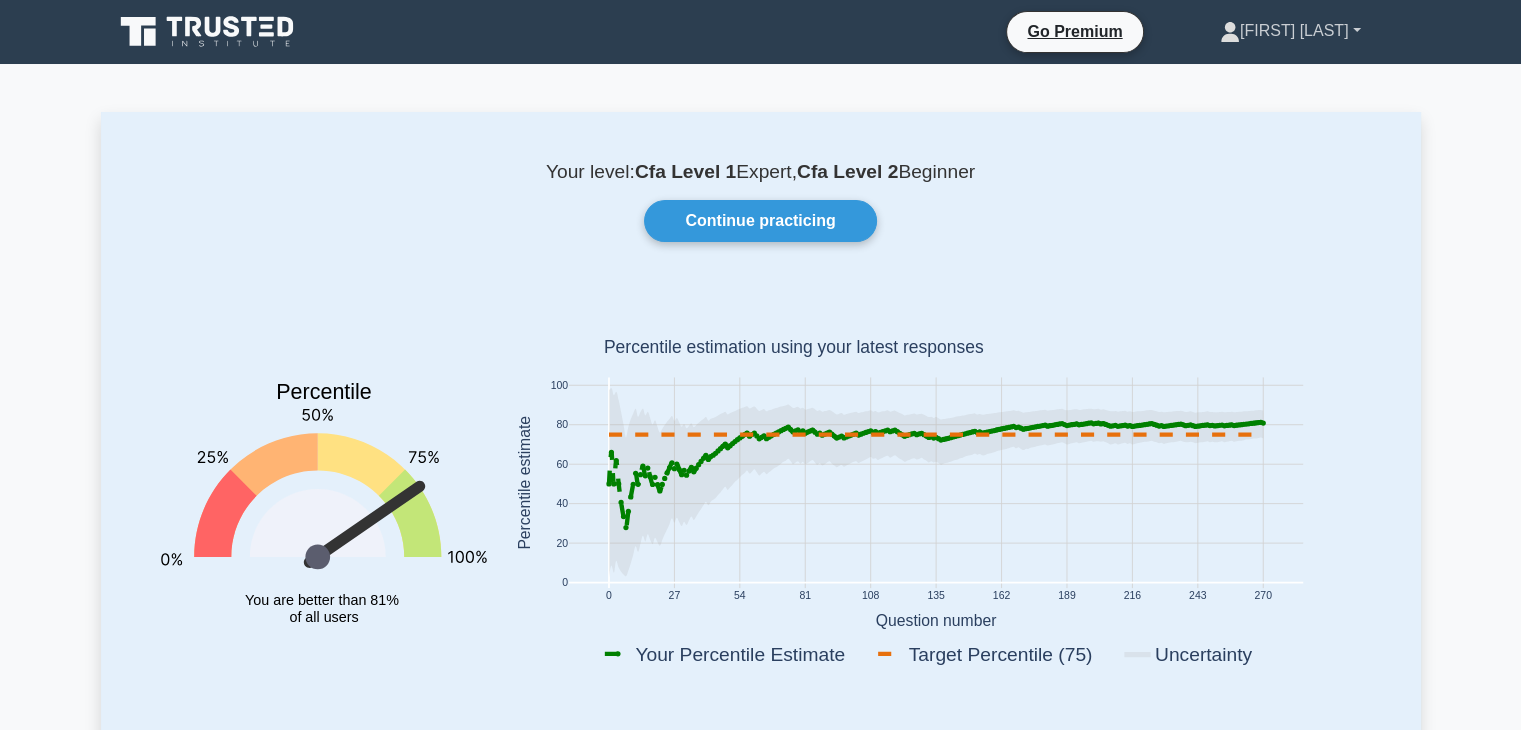 click on "[FIRST] [LAST]" at bounding box center (1290, 31) 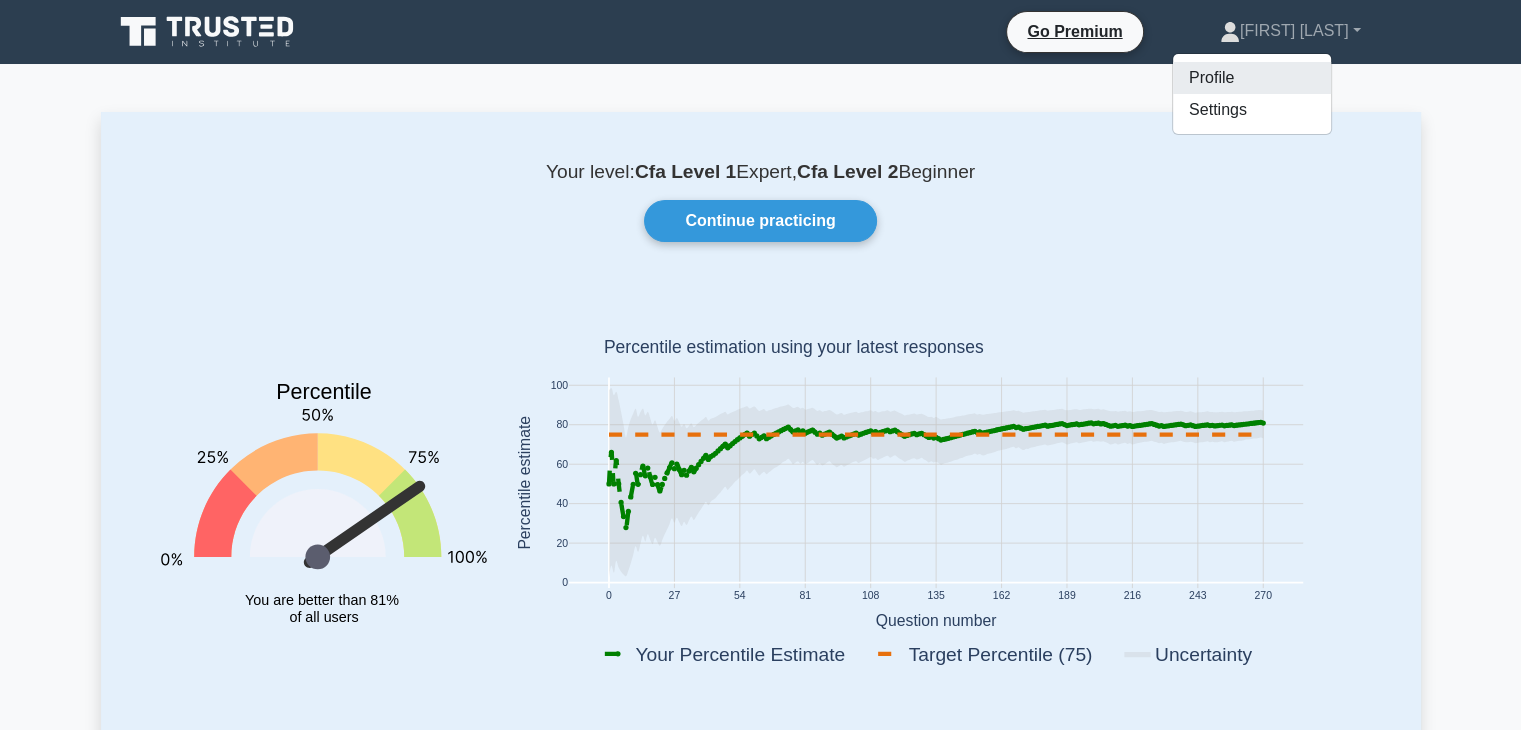 click on "Profile" at bounding box center [1252, 78] 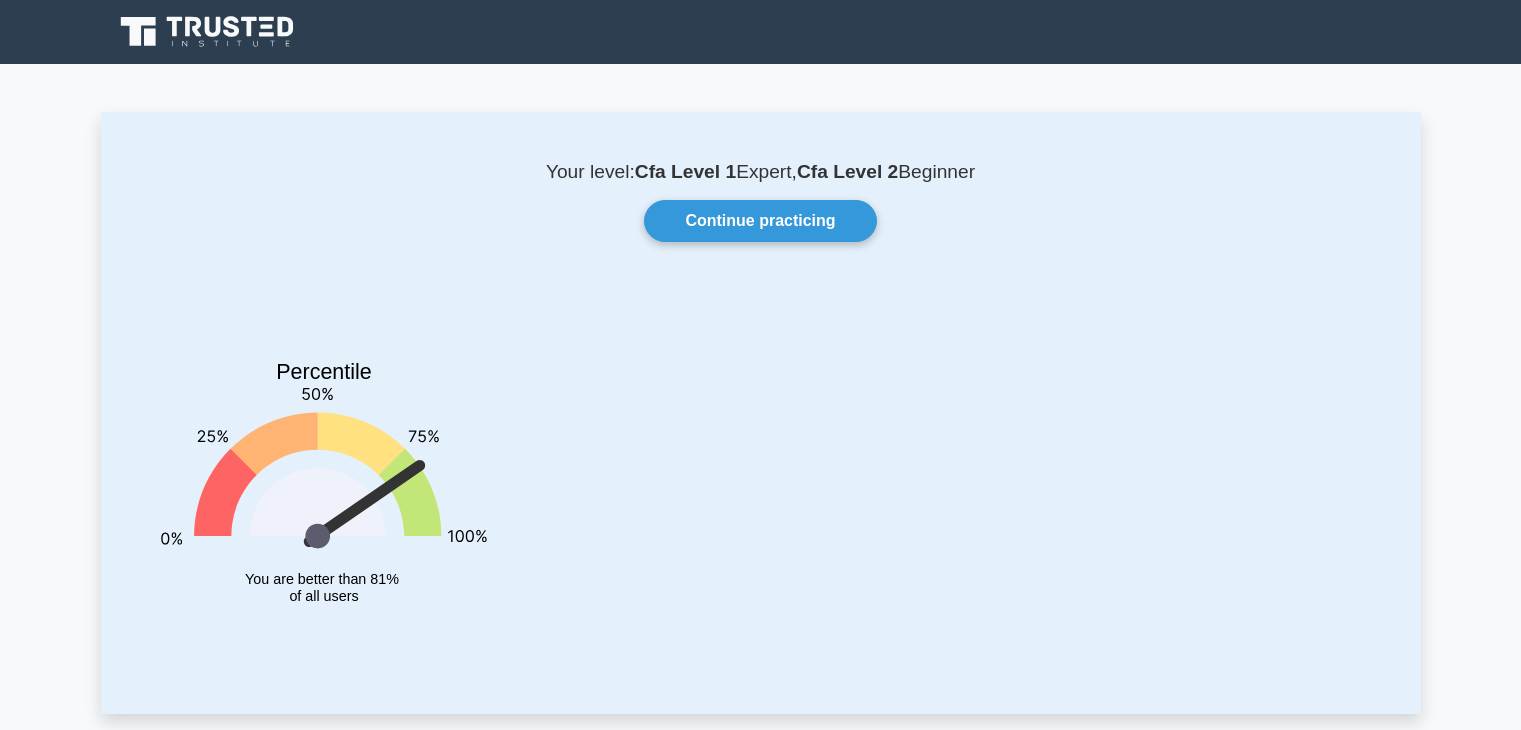 scroll, scrollTop: 500, scrollLeft: 0, axis: vertical 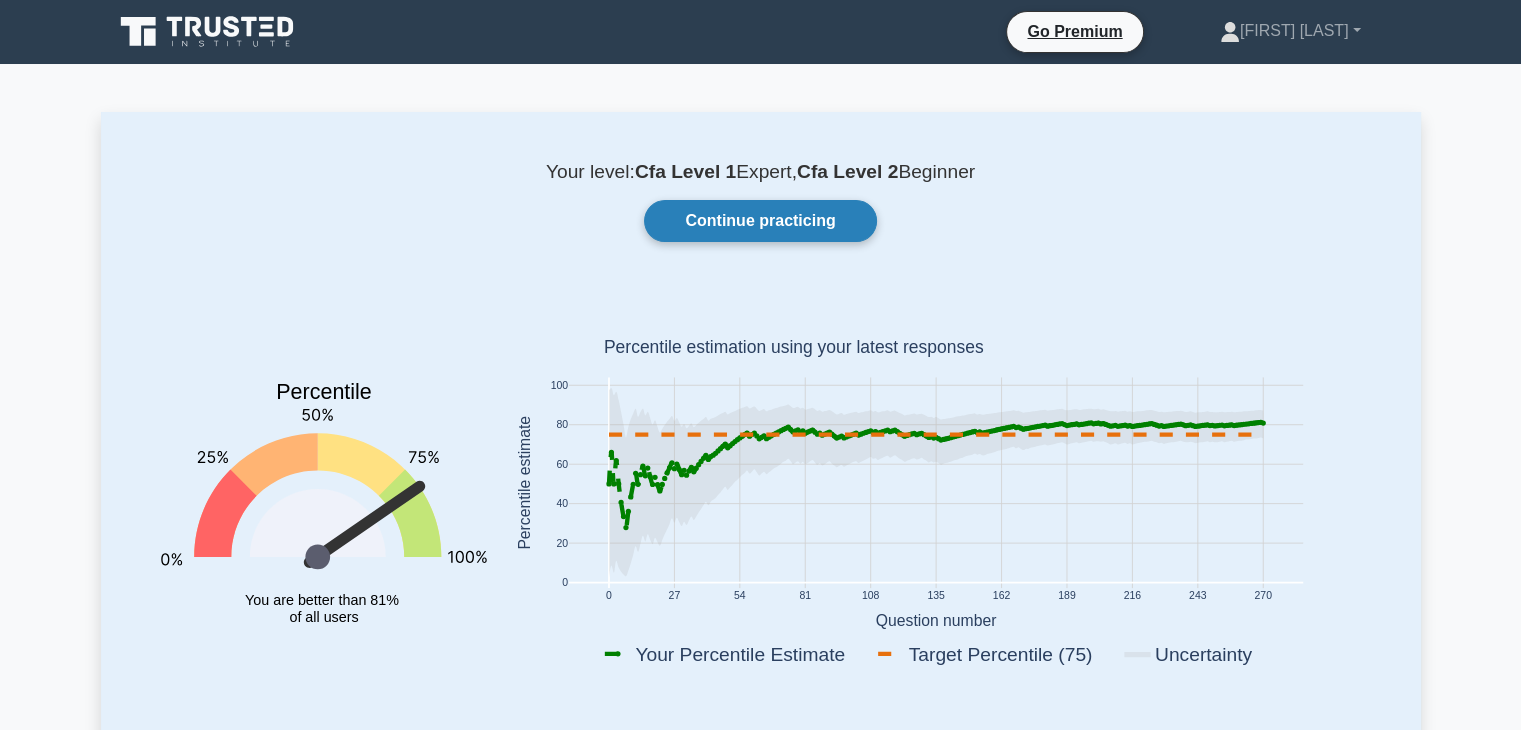 click on "Continue practicing" at bounding box center (760, 221) 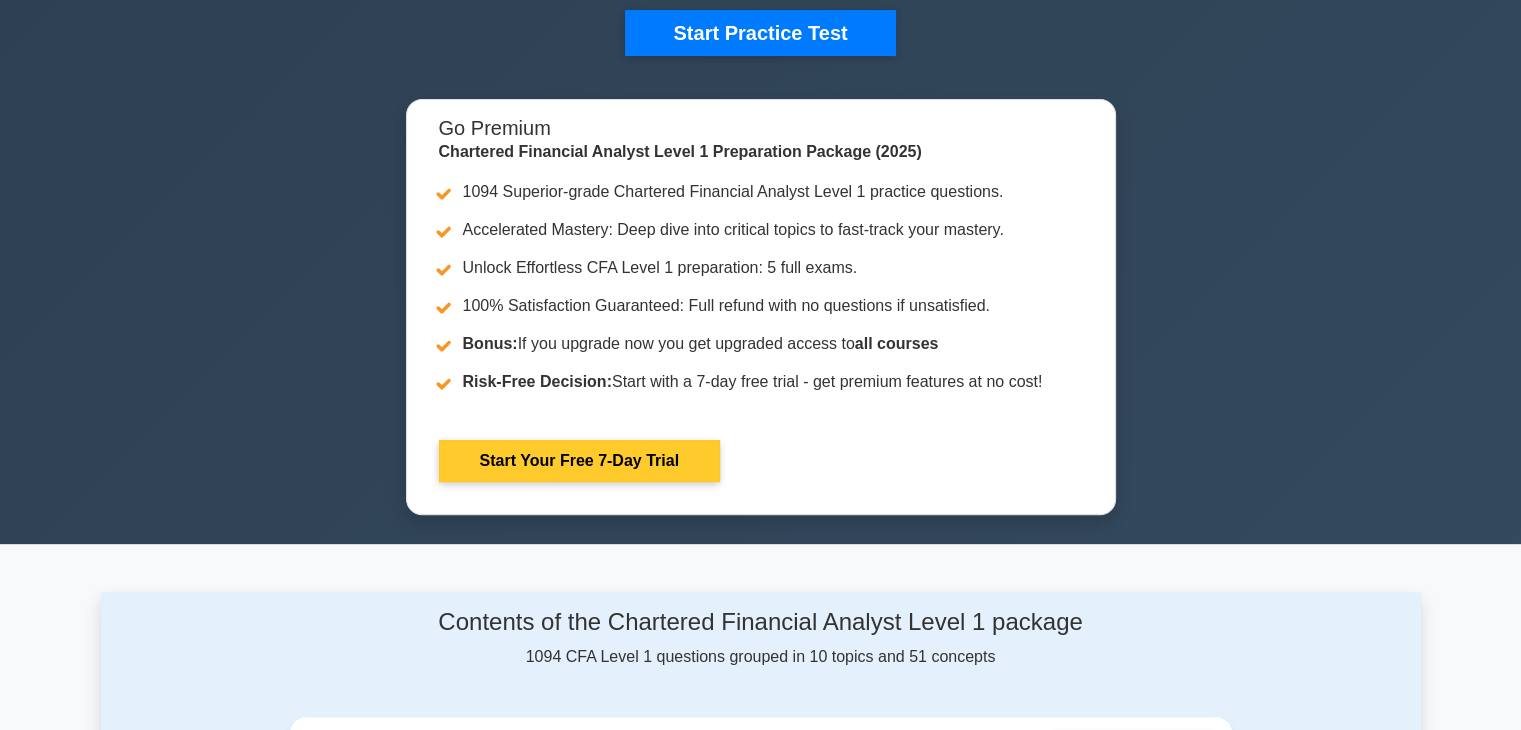 scroll, scrollTop: 0, scrollLeft: 0, axis: both 